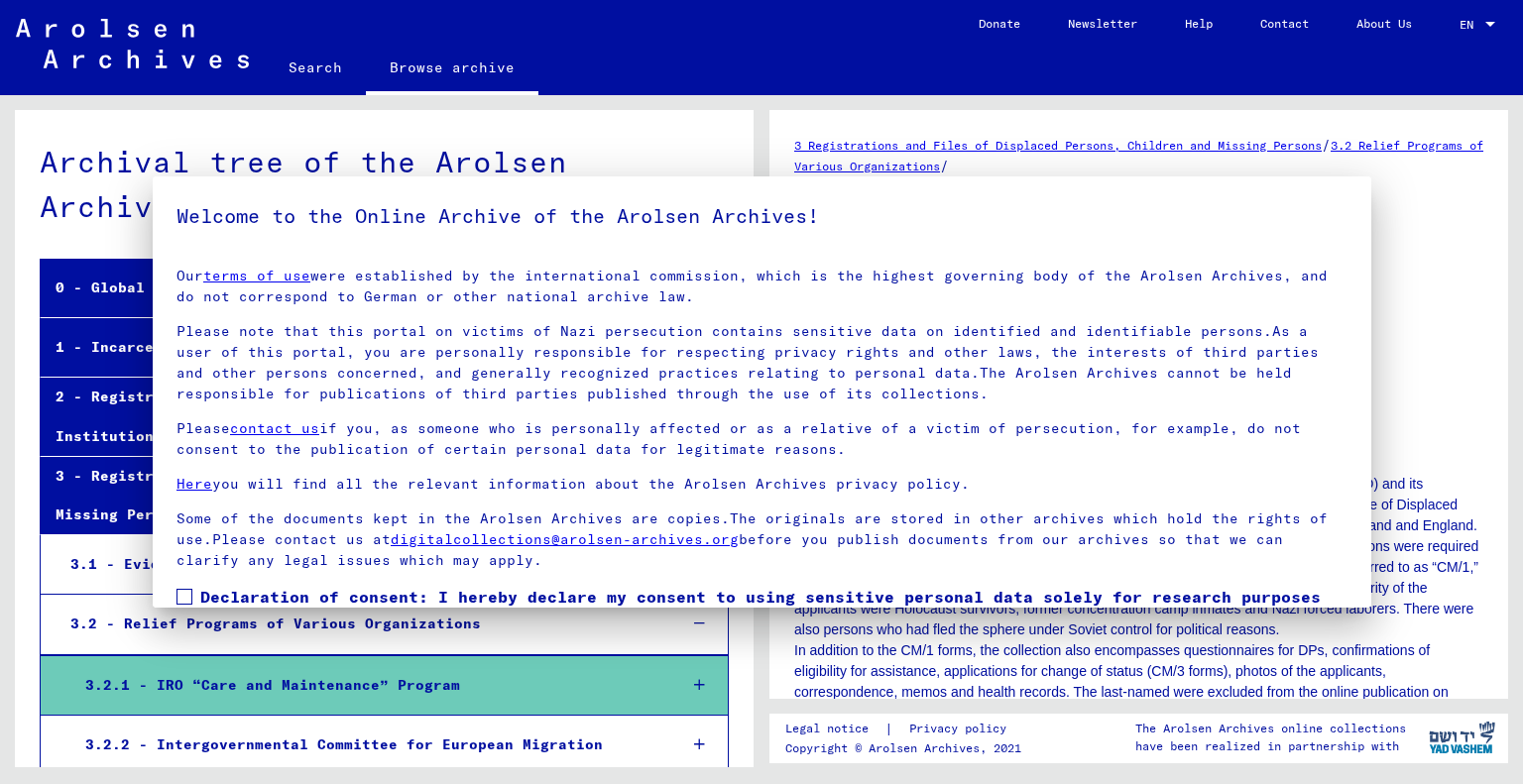 scroll, scrollTop: 0, scrollLeft: 0, axis: both 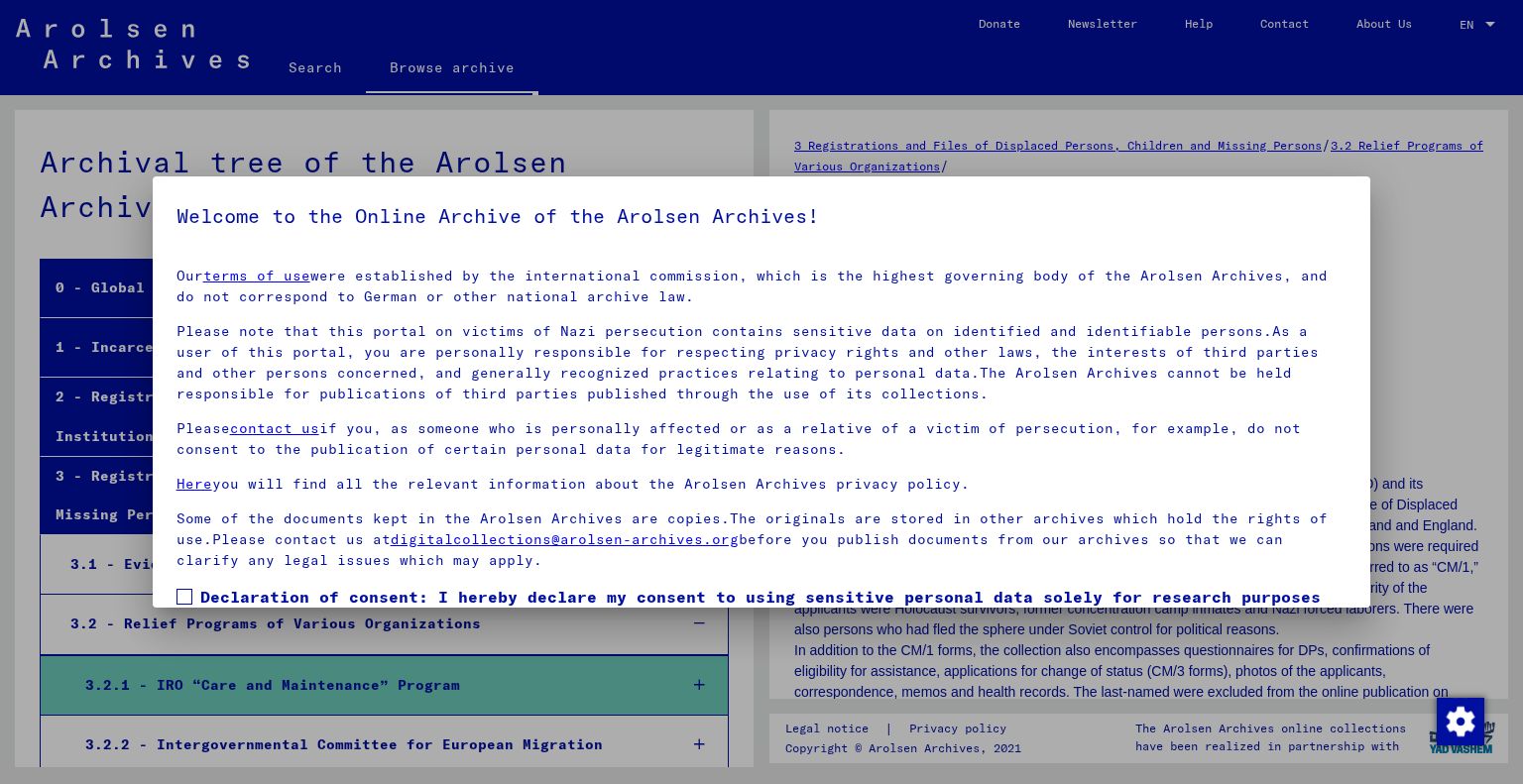 click on "Declaration of consent: I hereby declare my consent to using sensitive personal data solely for research purposes and in accordance with the applicable national laws and regulations. I understand that a violation of these laws and/or regulations can result in criminal proceedings." at bounding box center [773, 620] 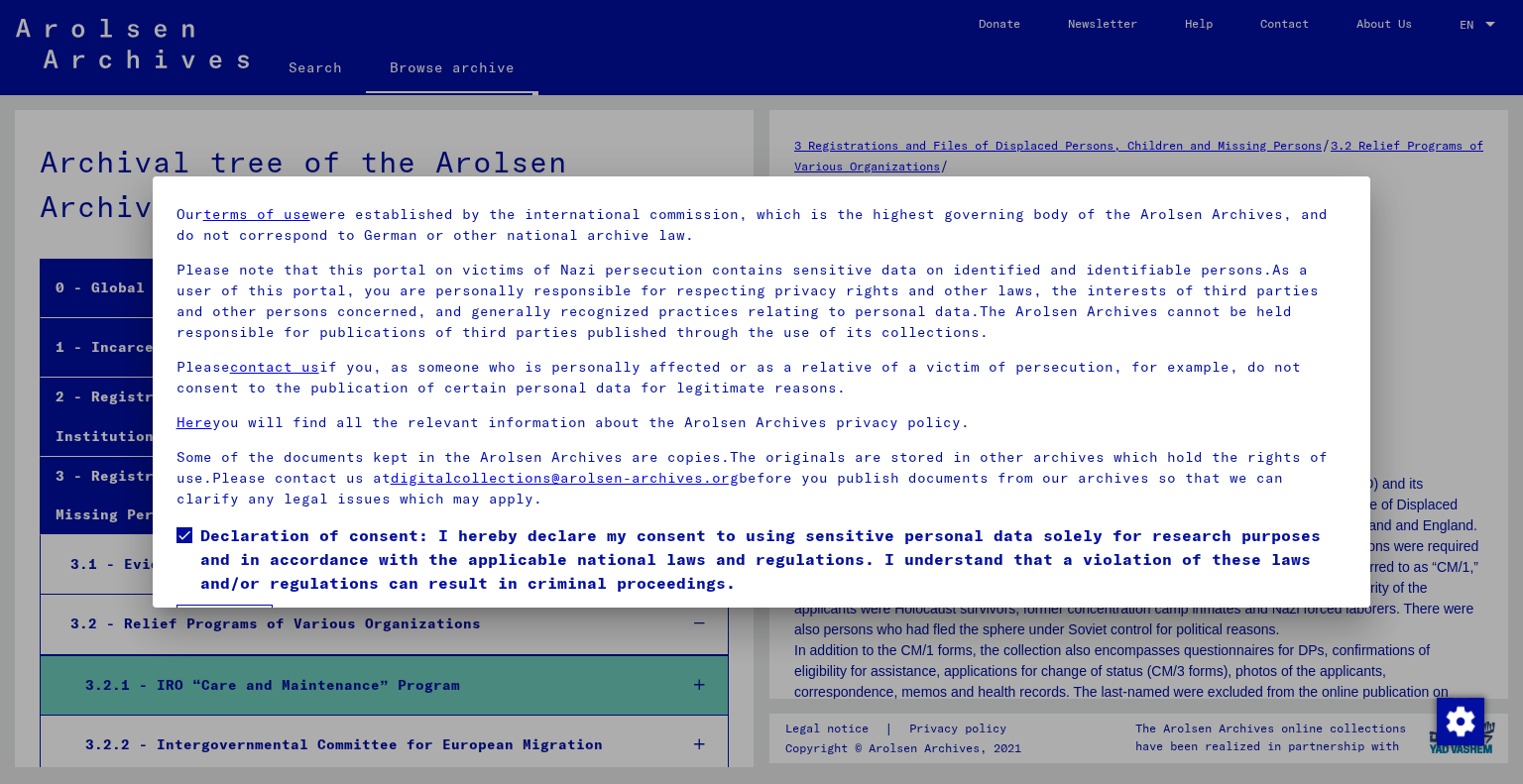 scroll, scrollTop: 119, scrollLeft: 0, axis: vertical 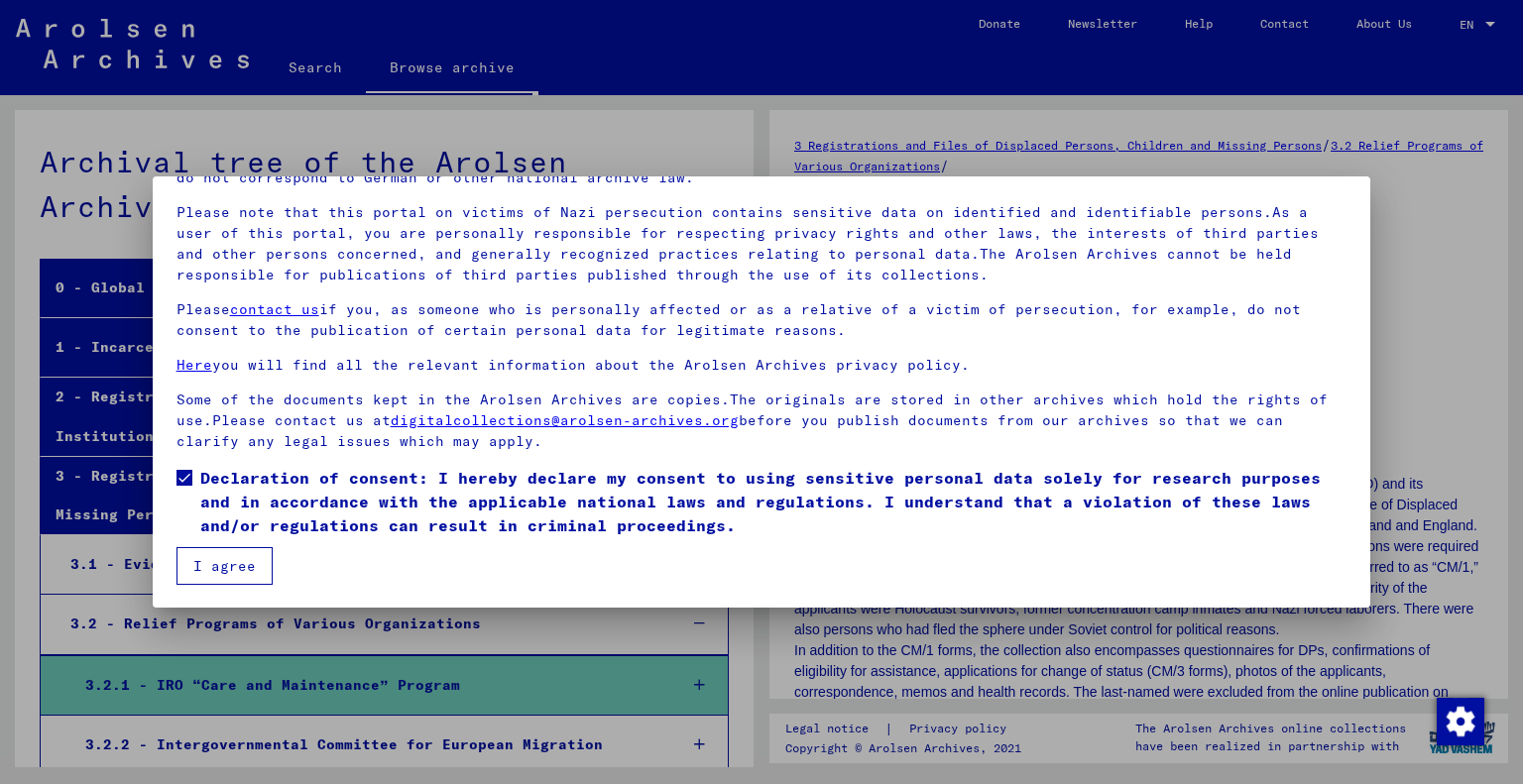 click on "I agree" at bounding box center (224, 566) 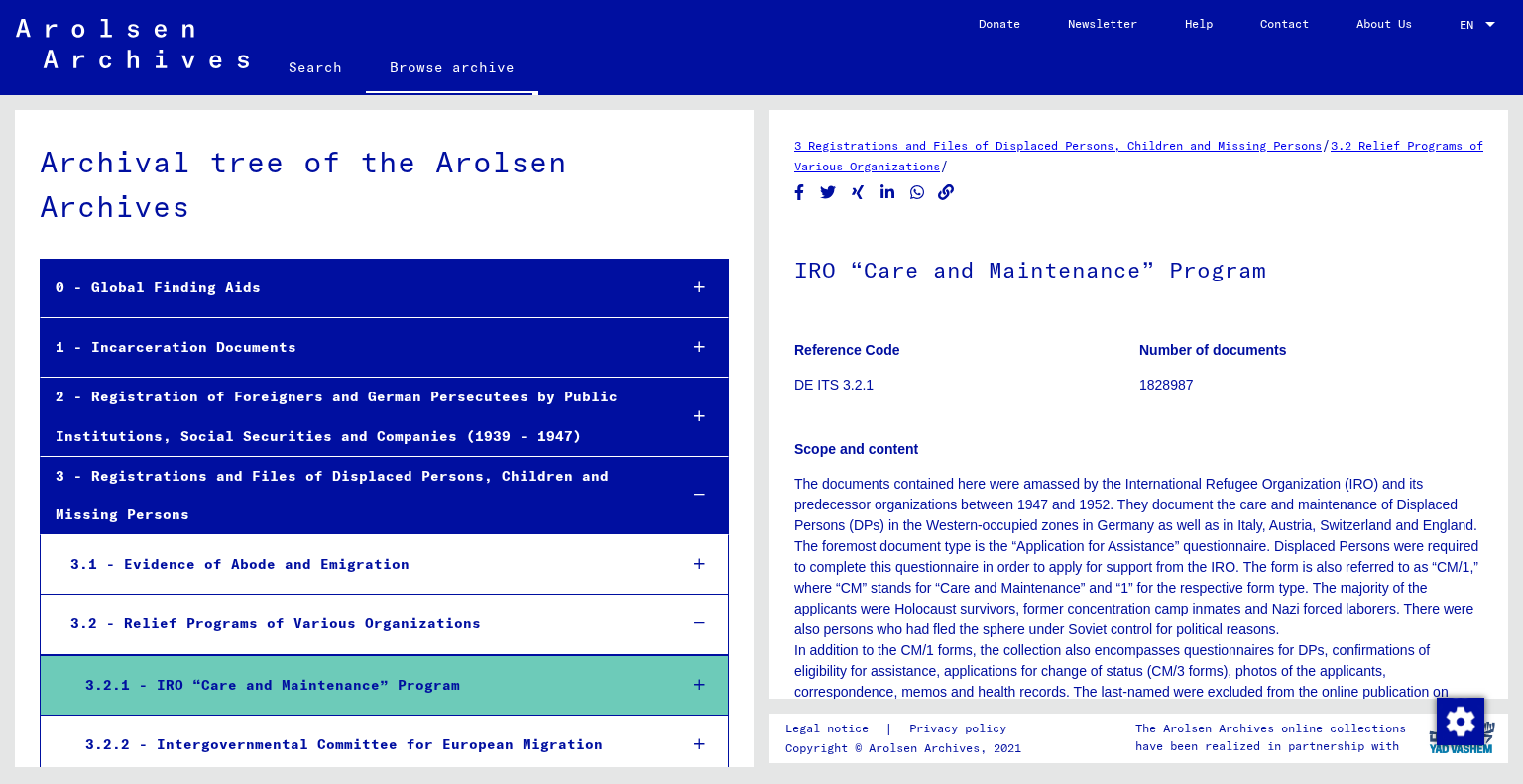click on "Search" 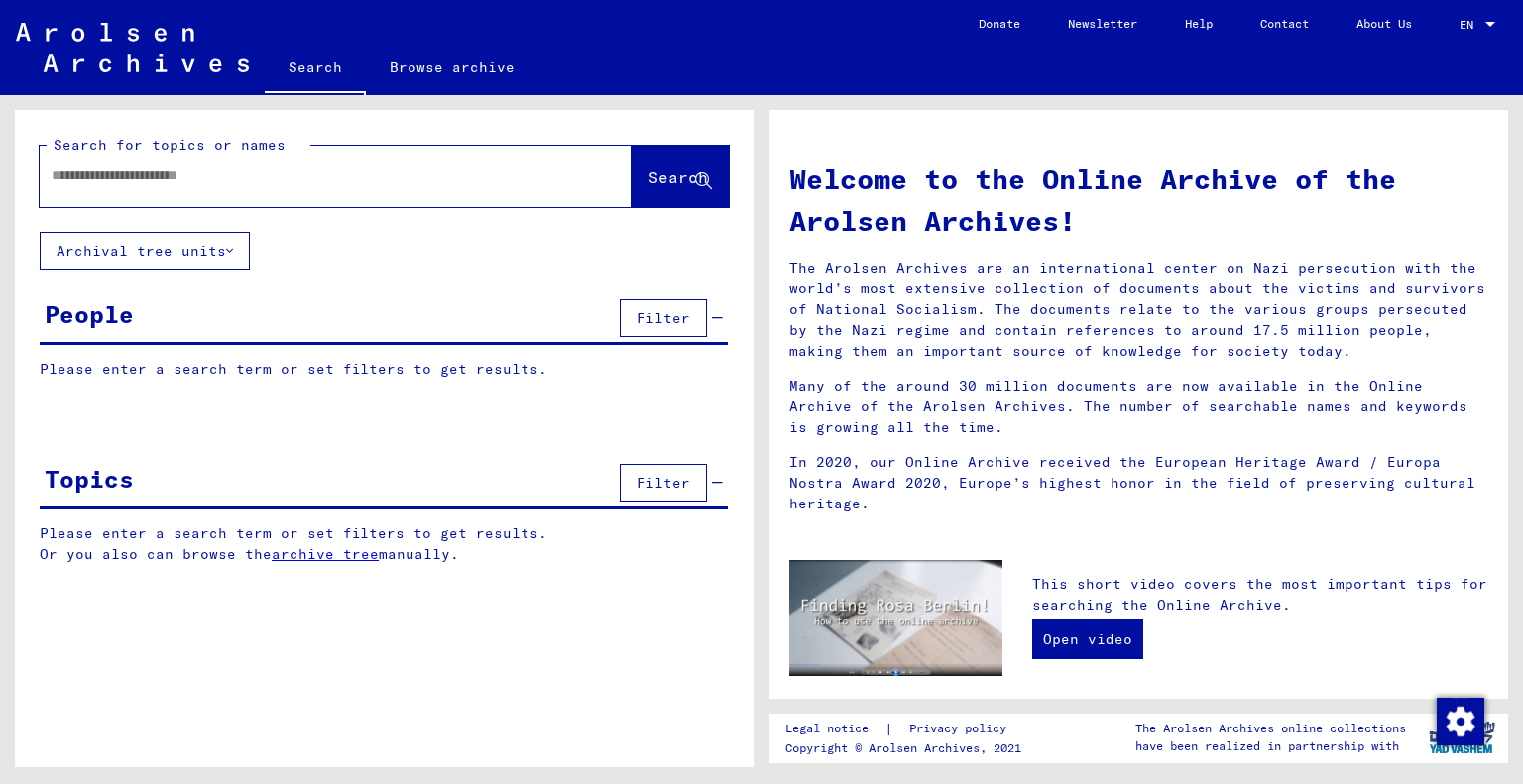 click at bounding box center [311, 175] 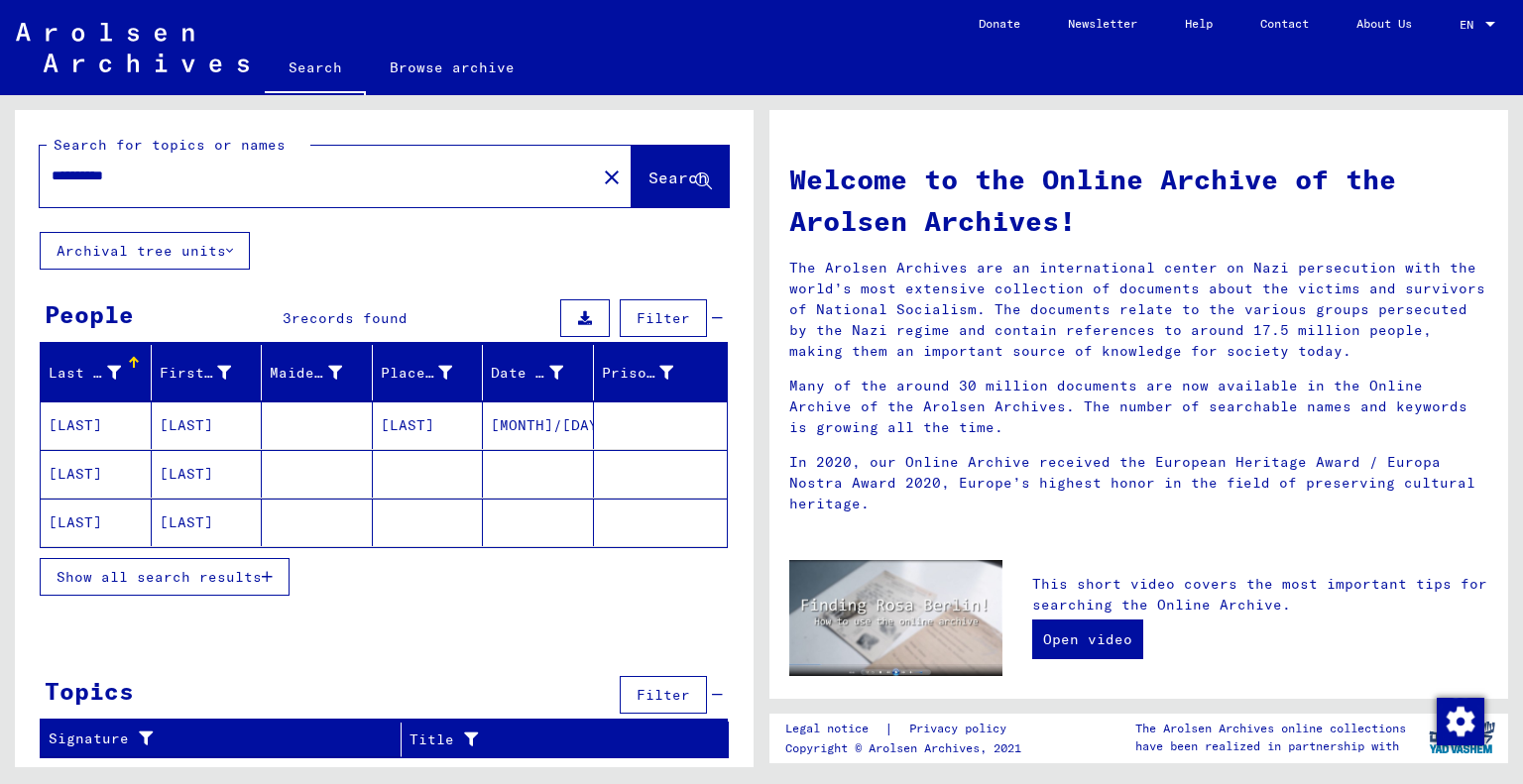 click on "[LAST]" at bounding box center (96, 474) 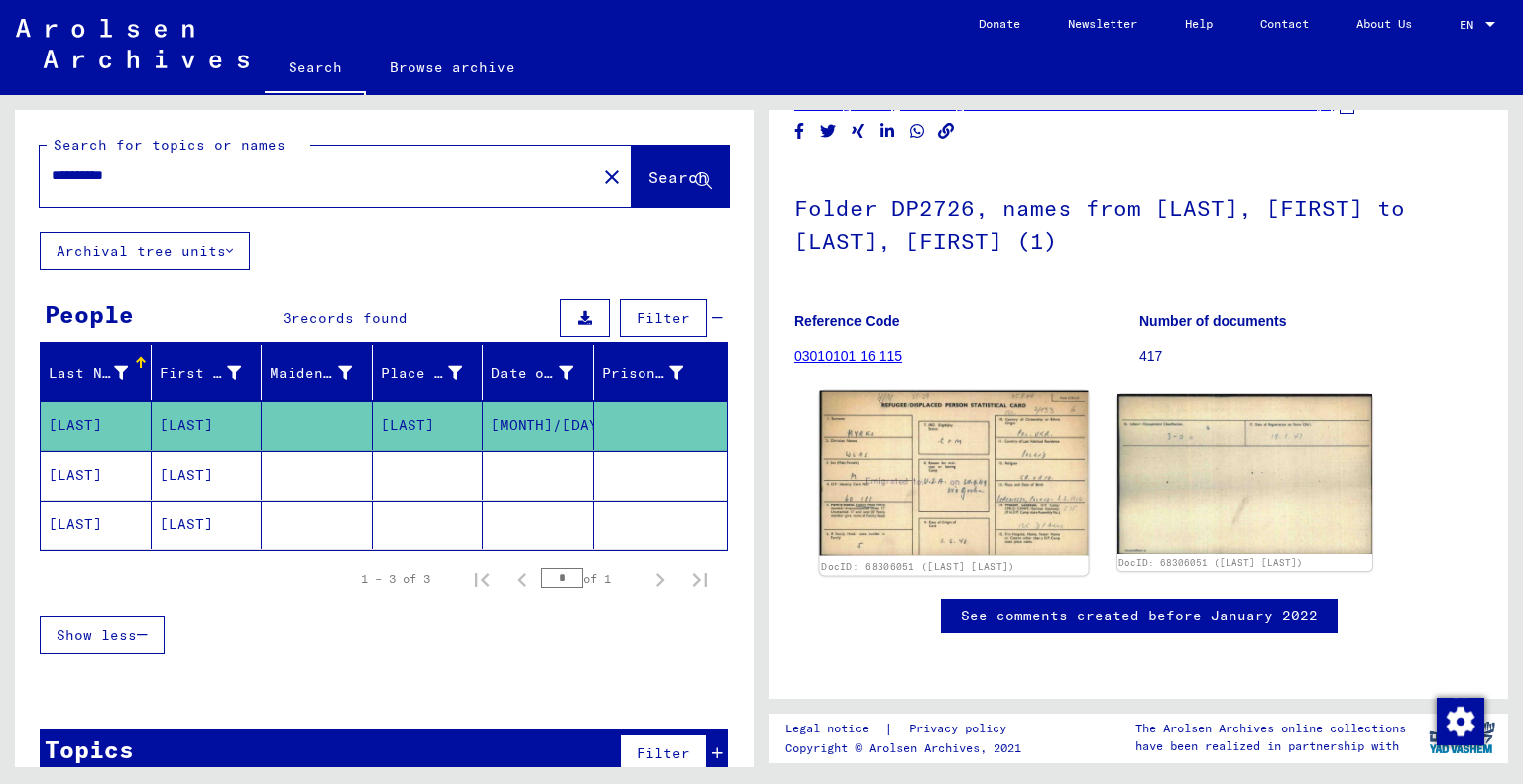scroll, scrollTop: 198, scrollLeft: 0, axis: vertical 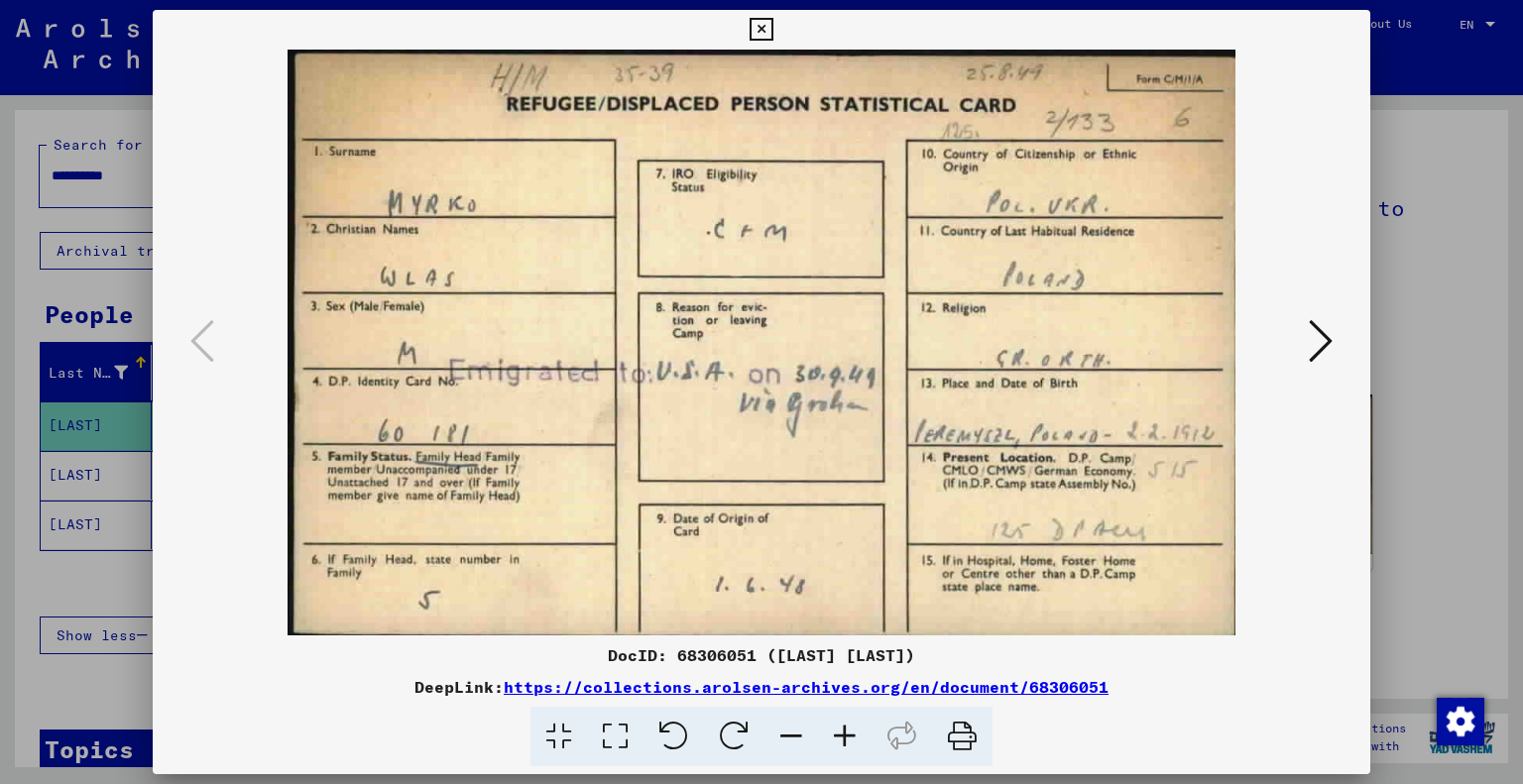 click at bounding box center (761, 30) 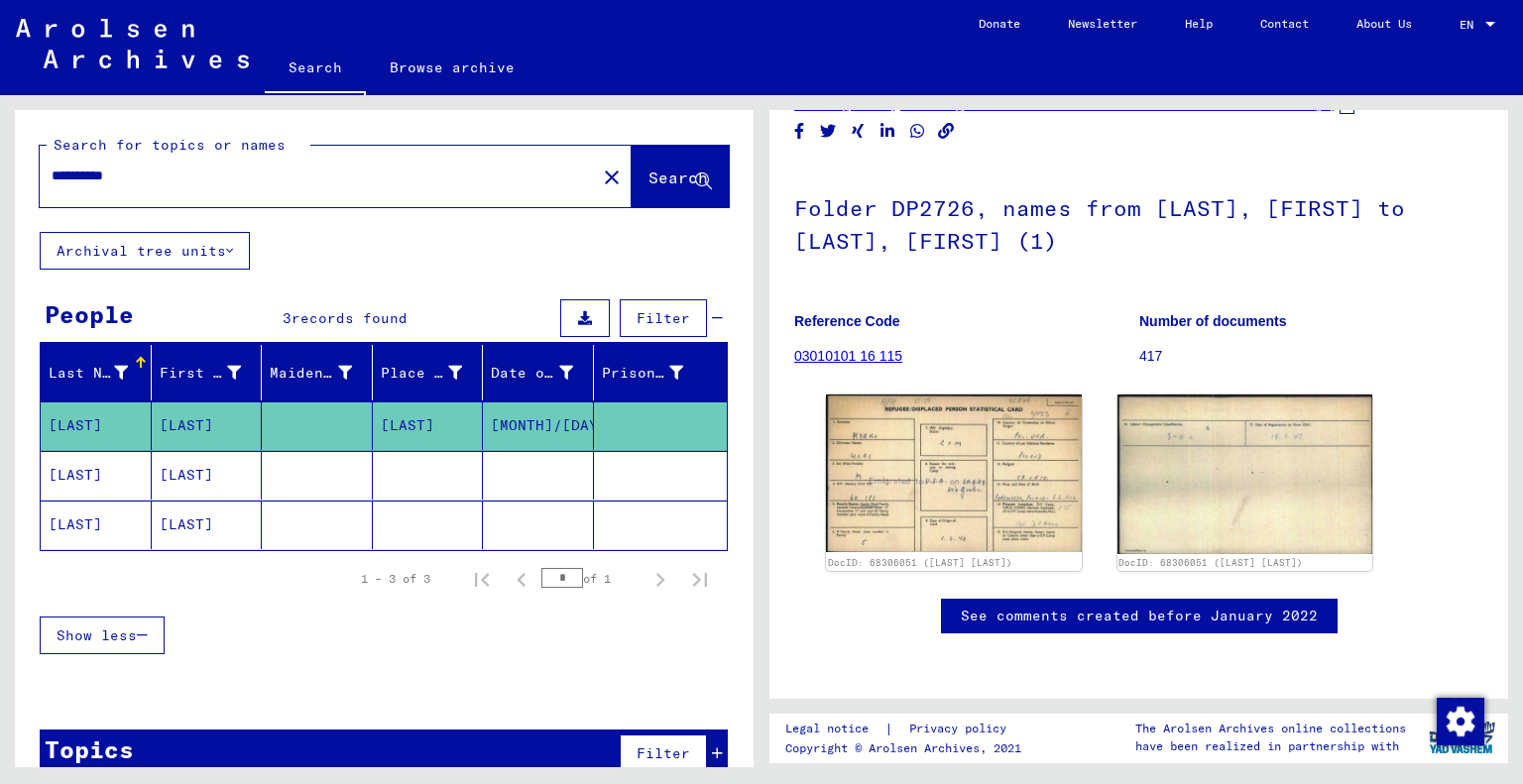 click on "[LAST]" at bounding box center [207, 524] 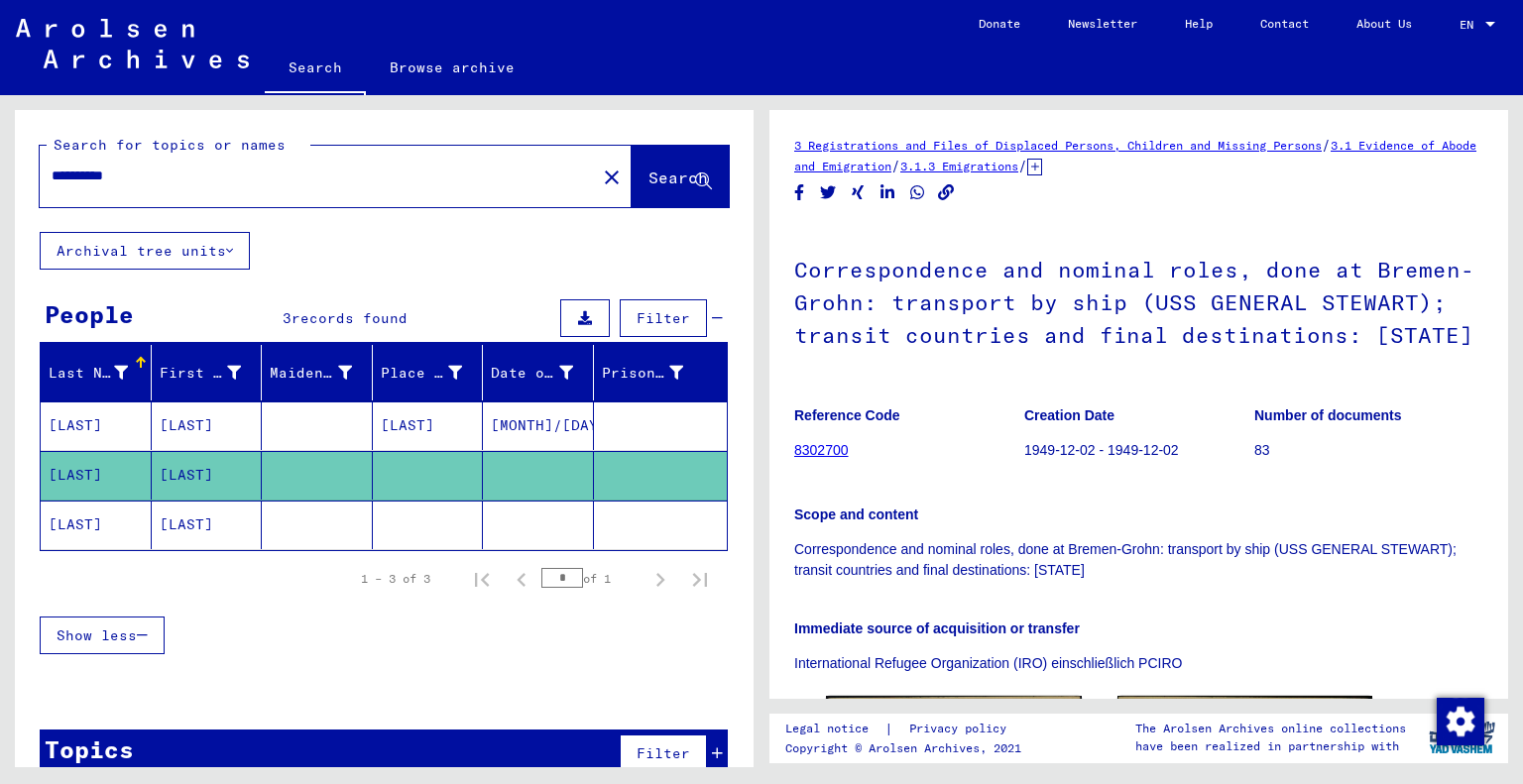 scroll, scrollTop: 0, scrollLeft: 0, axis: both 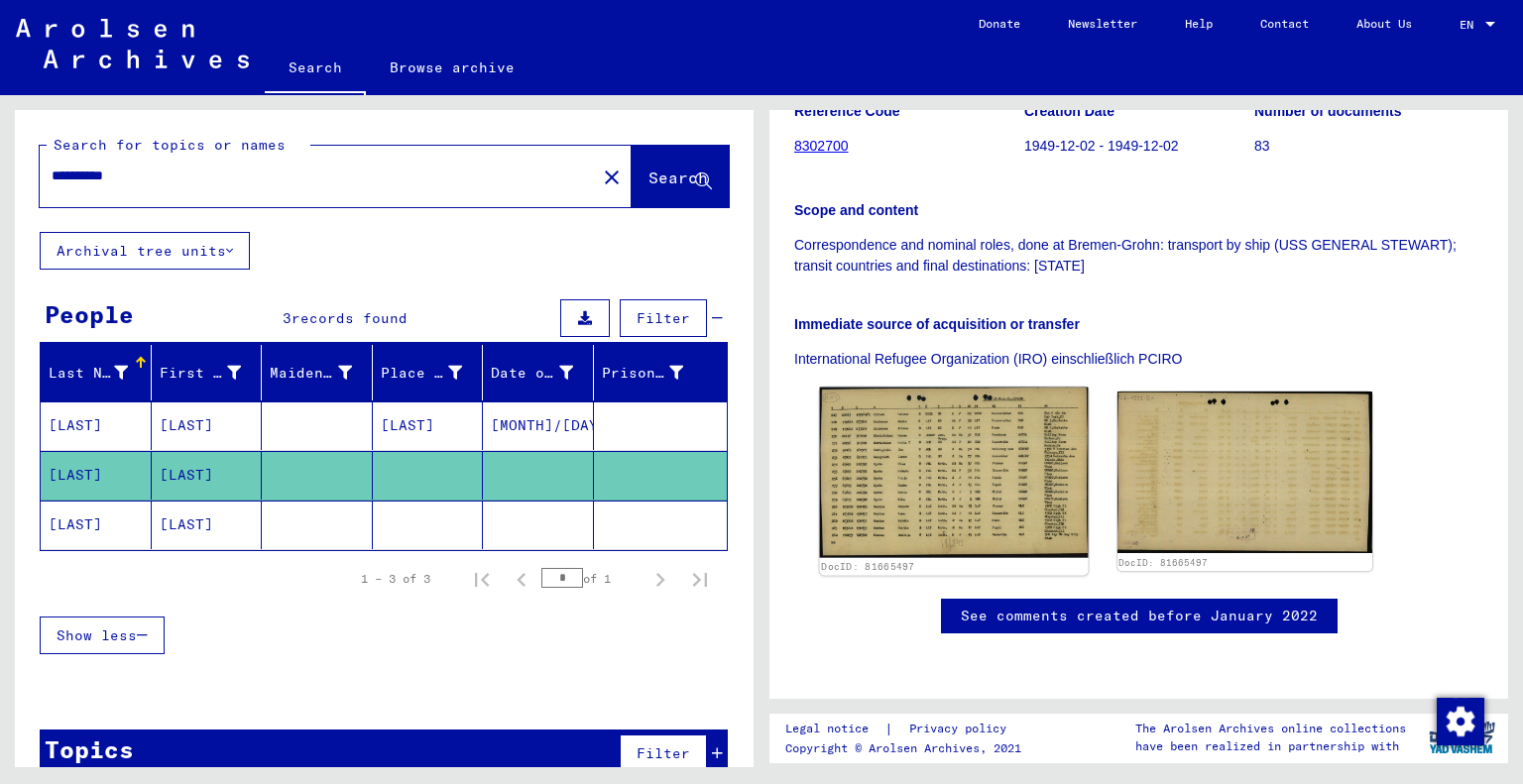 click 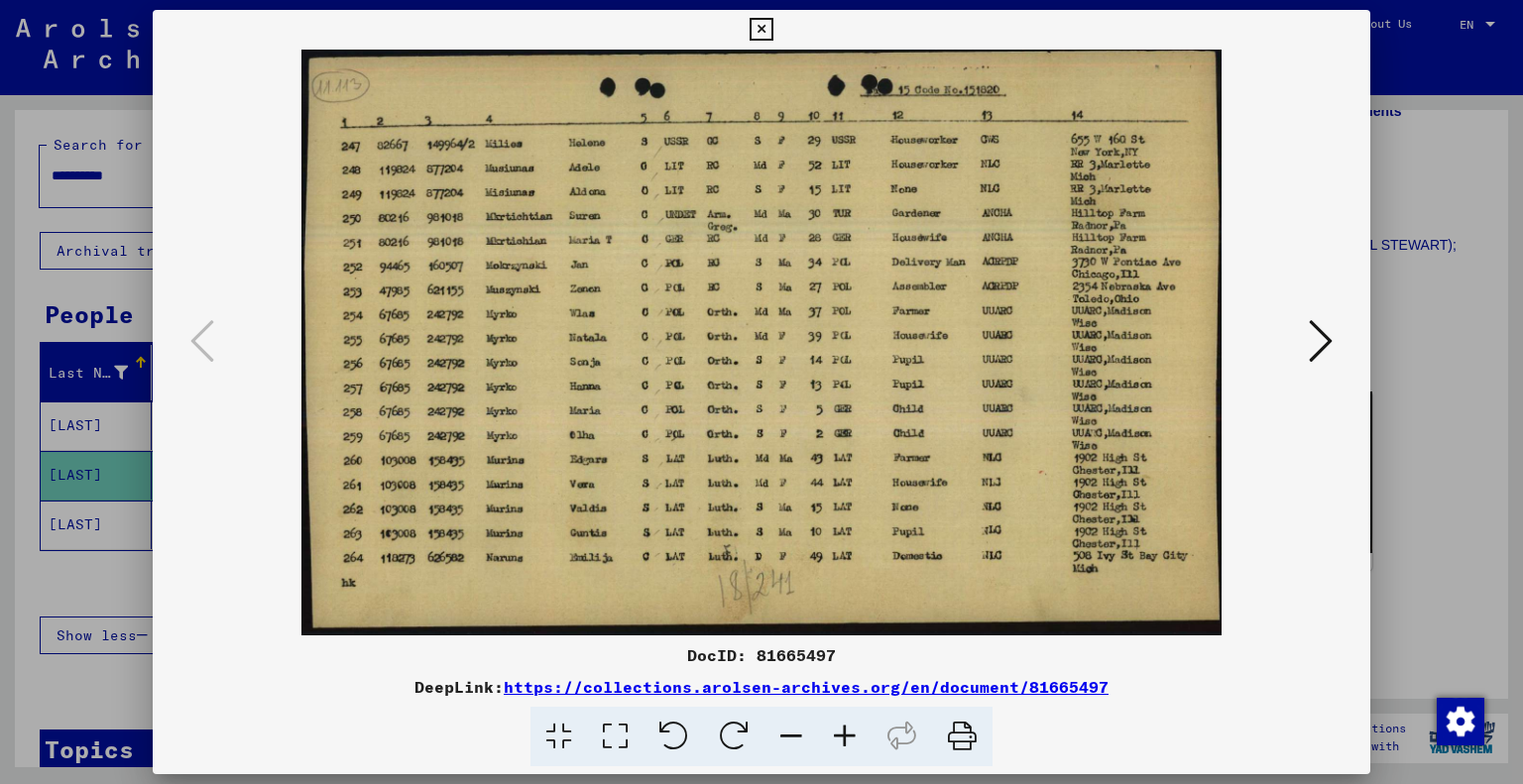 click at bounding box center [761, 30] 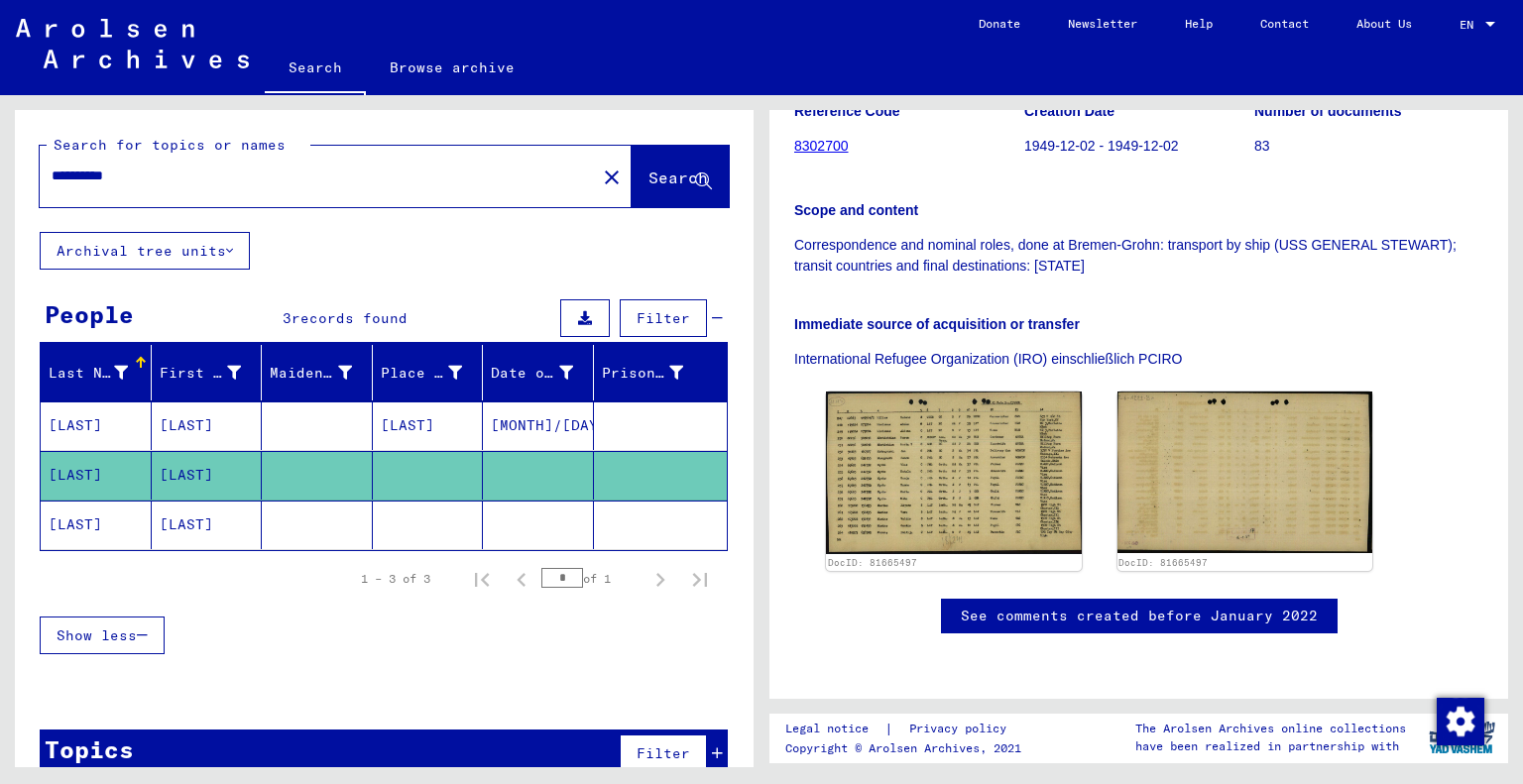 click on "[LAST]" 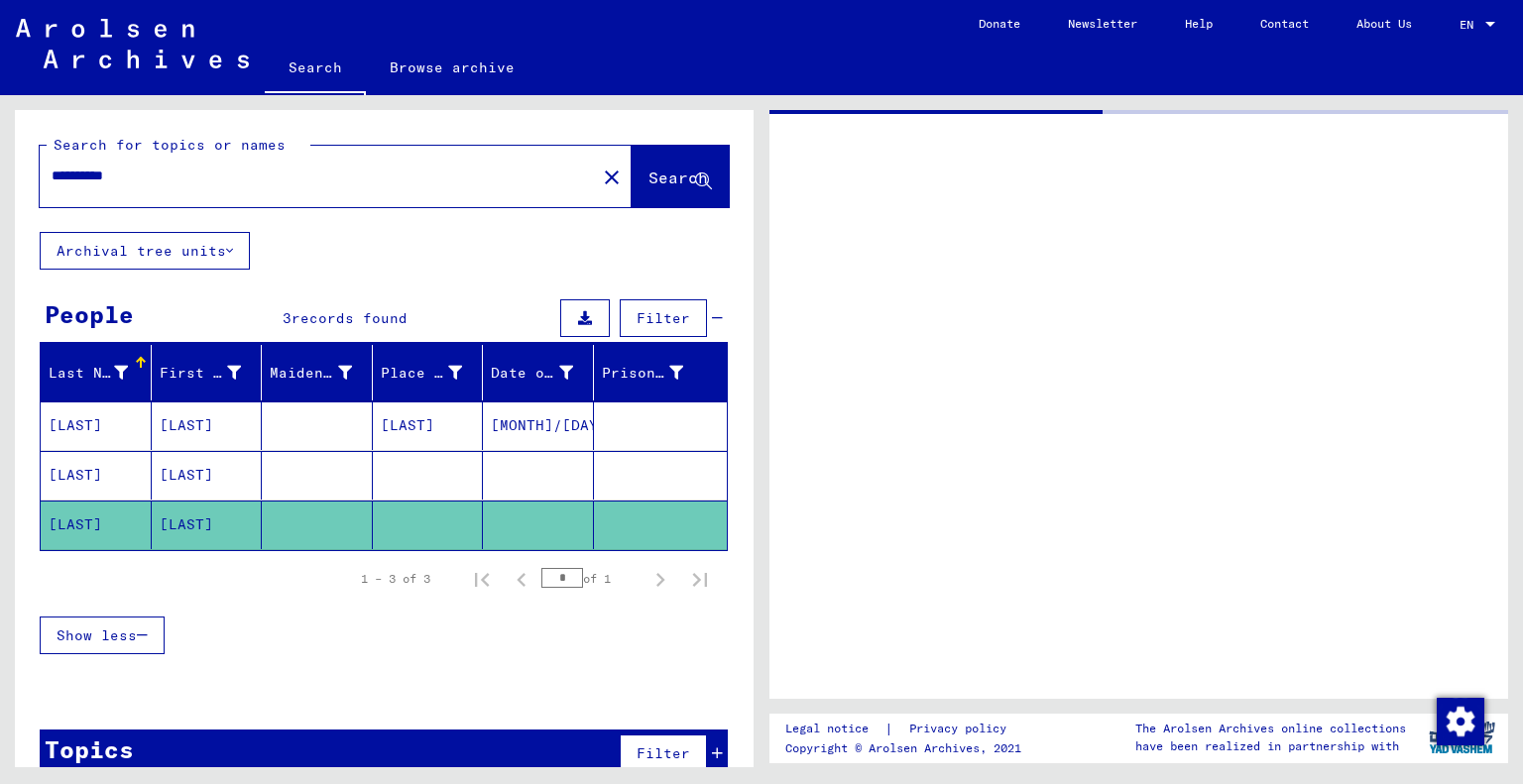 scroll, scrollTop: 0, scrollLeft: 0, axis: both 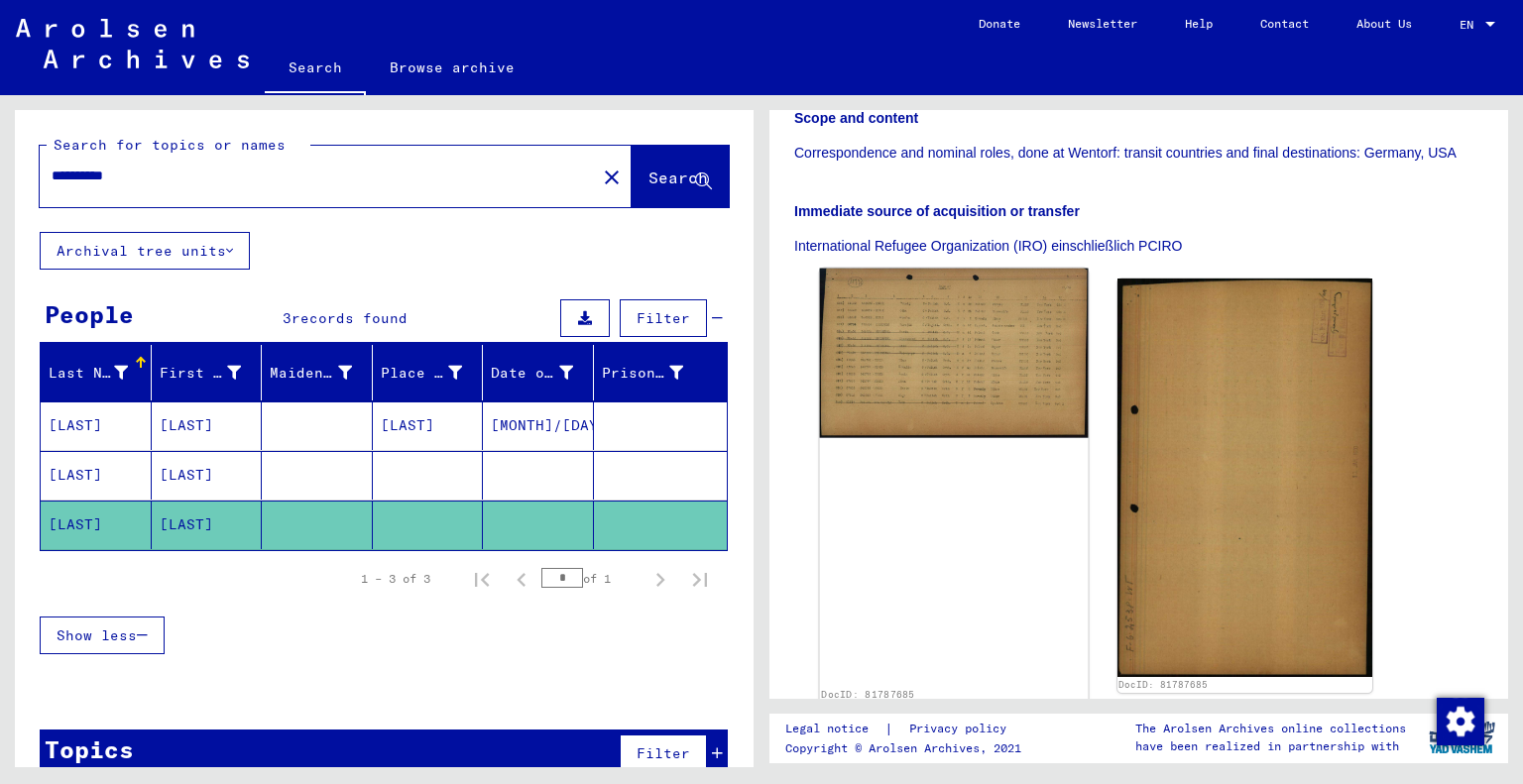 click 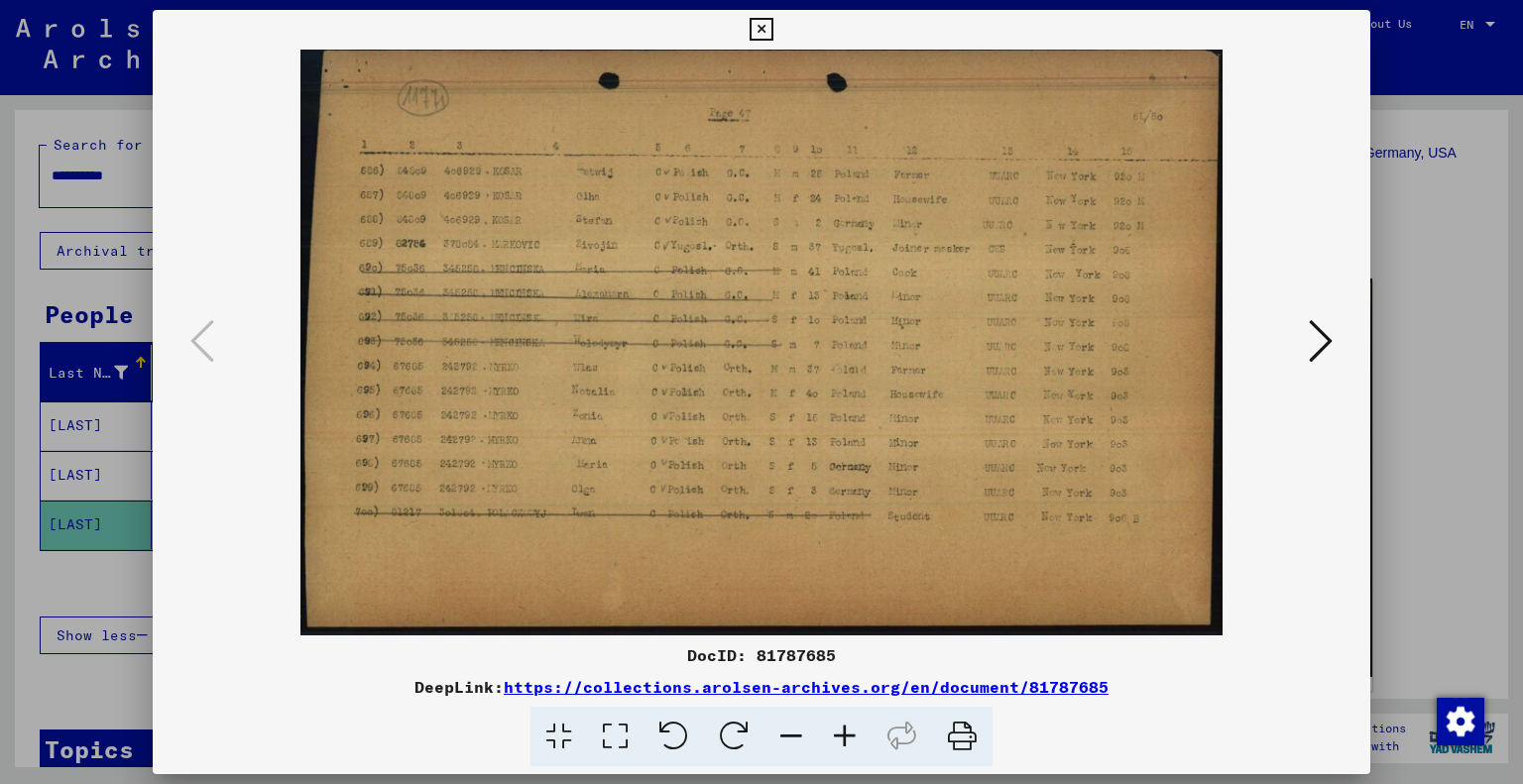 click at bounding box center [761, 30] 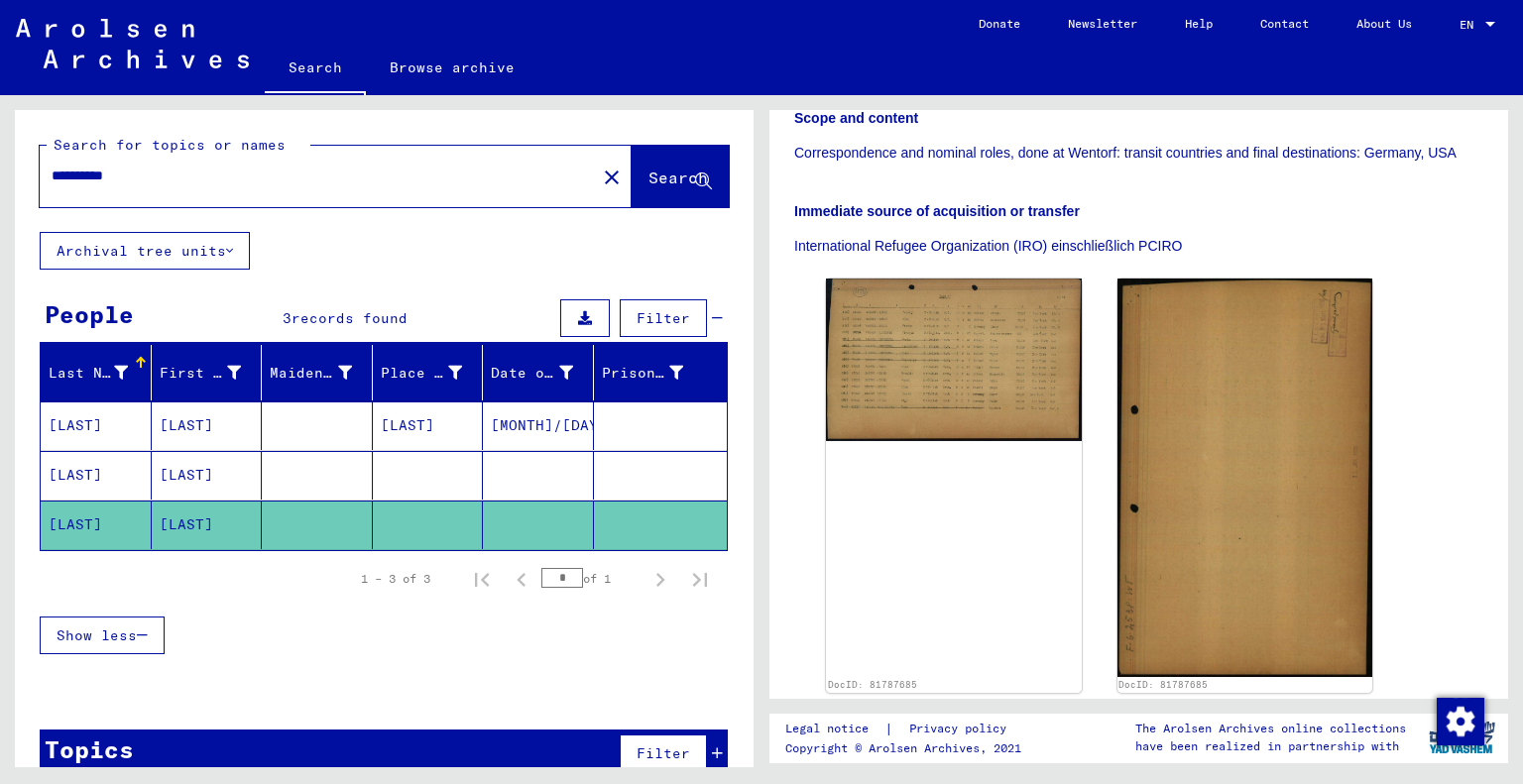 click on "[LAST]" at bounding box center (207, 475) 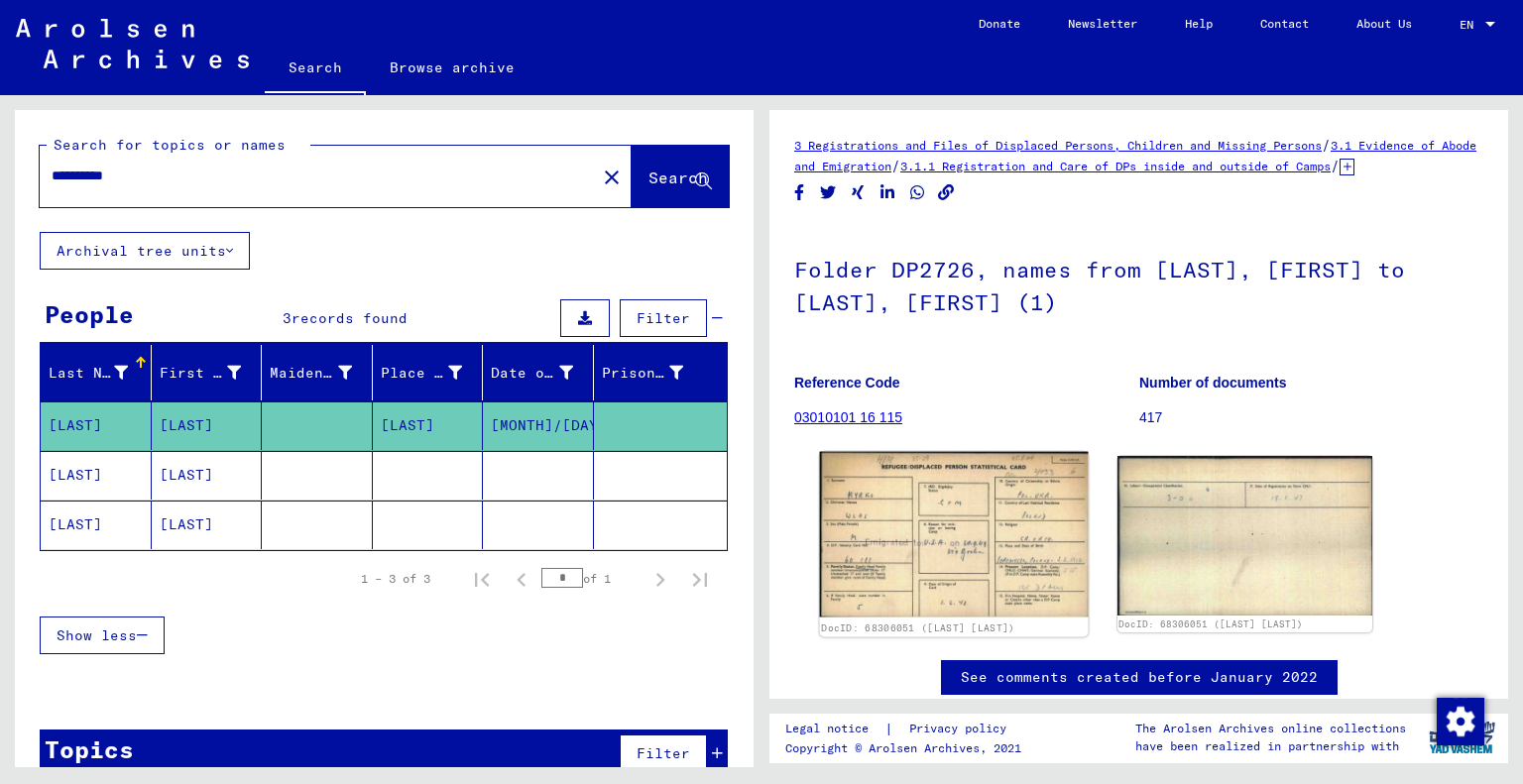 click 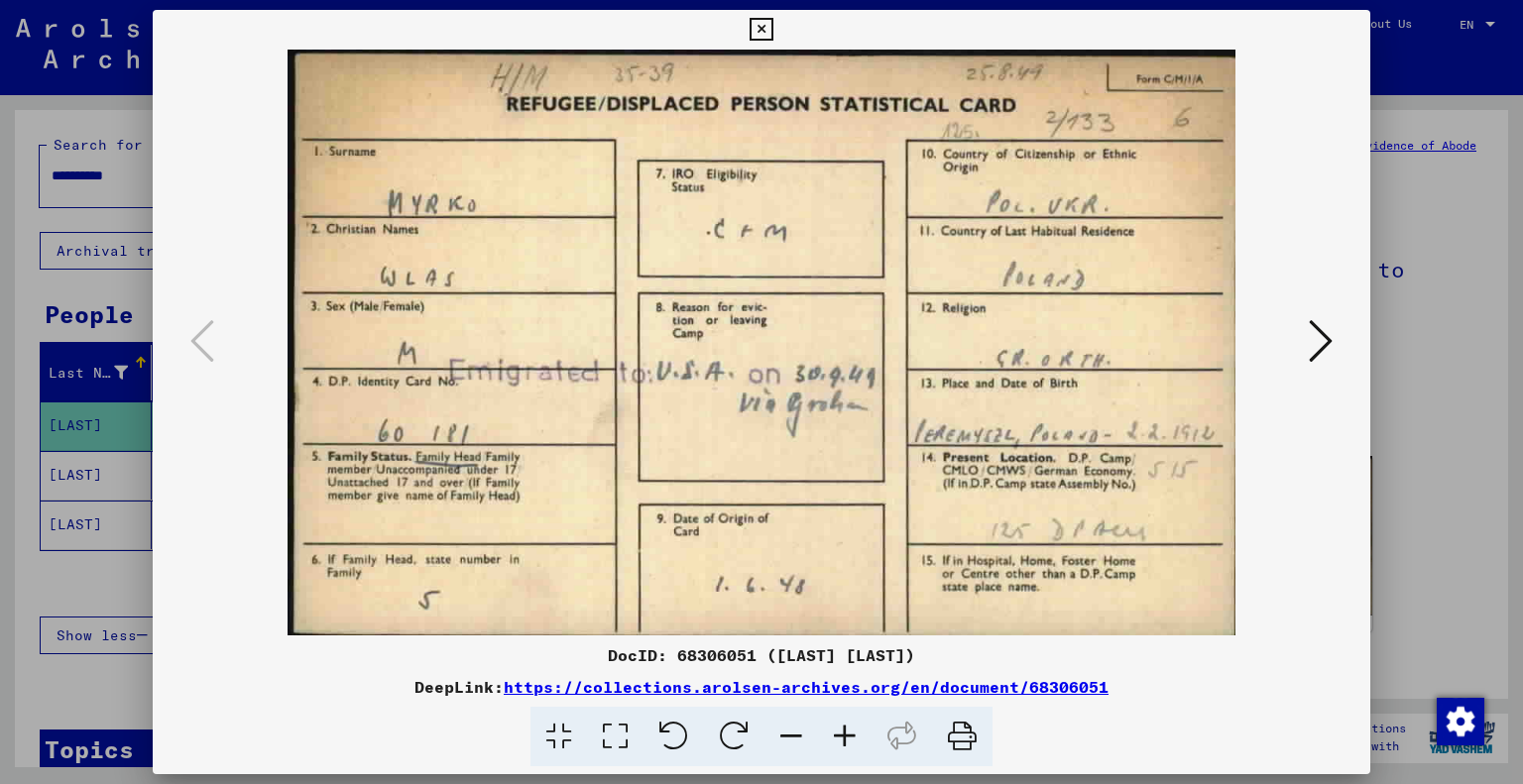 click at bounding box center (761, 30) 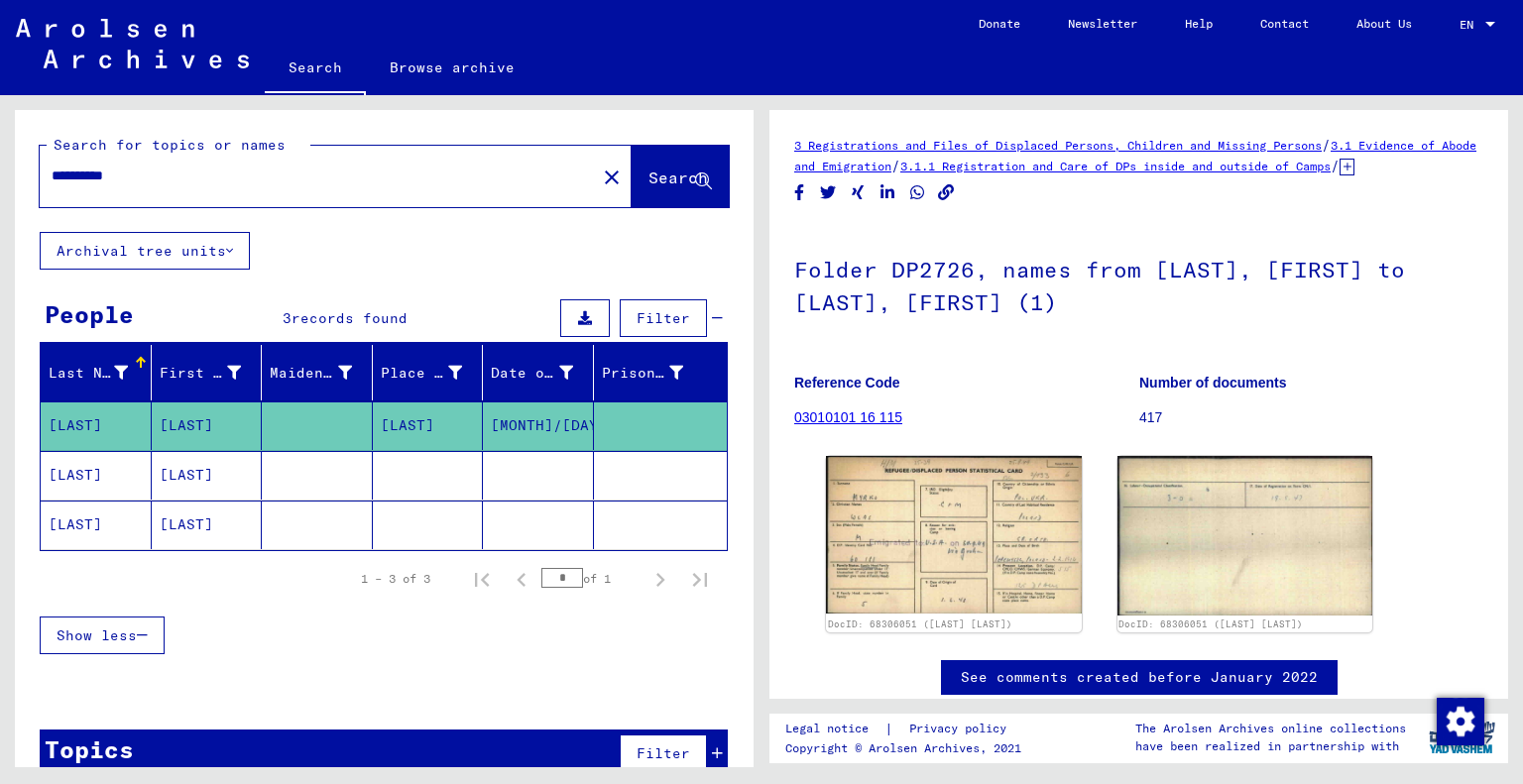 click on "**********" at bounding box center (317, 175) 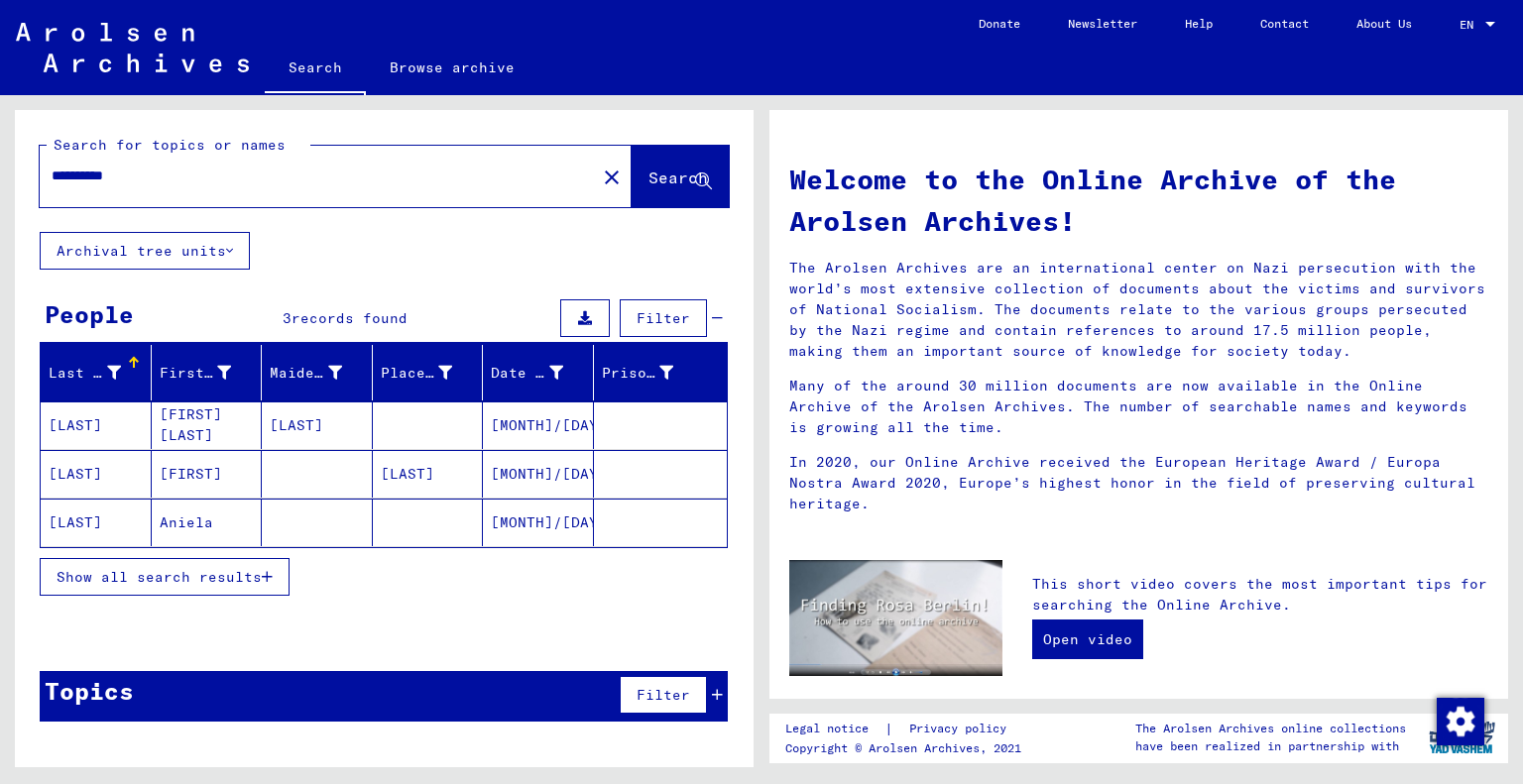 click on "[LAST]" 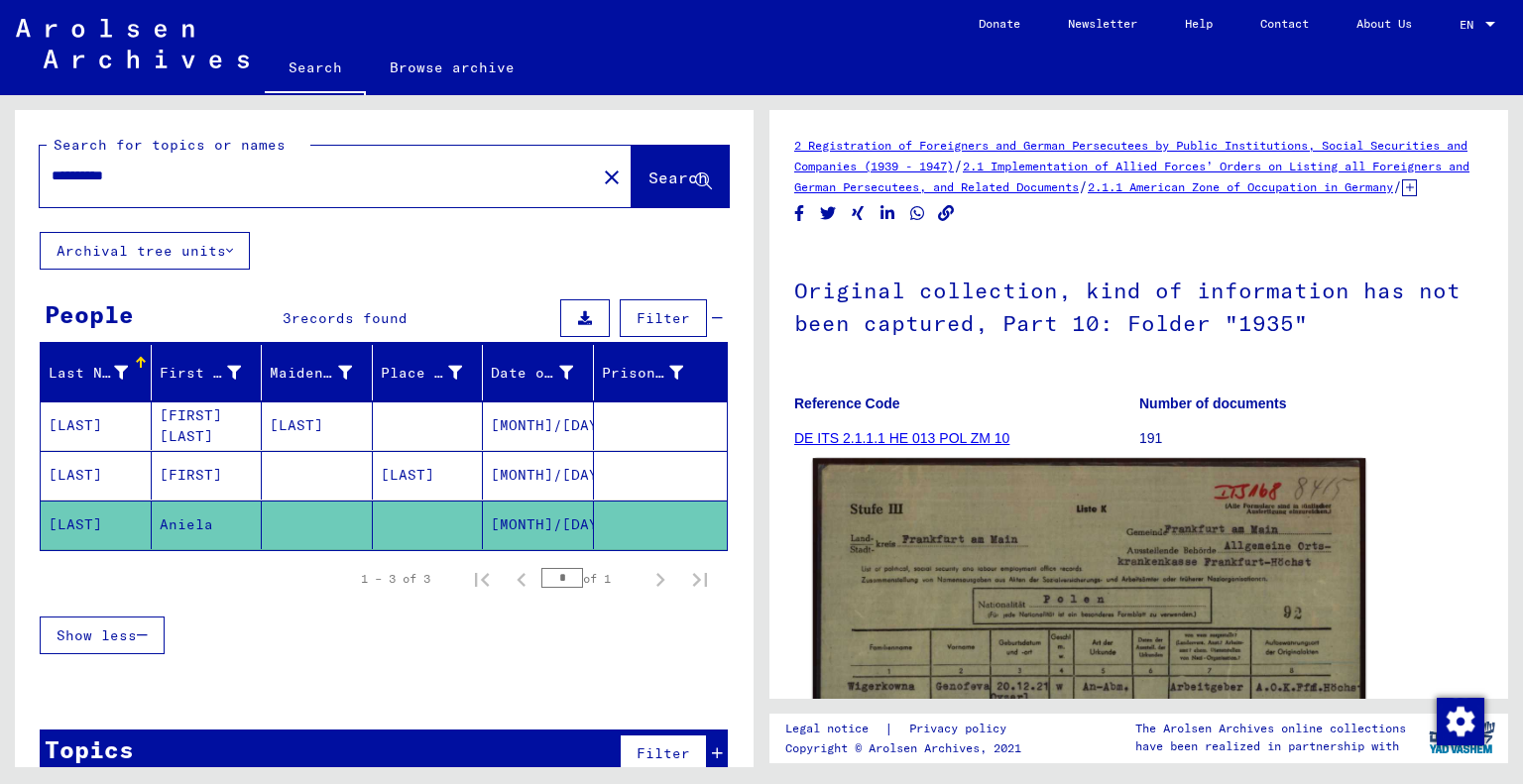 scroll, scrollTop: 0, scrollLeft: 0, axis: both 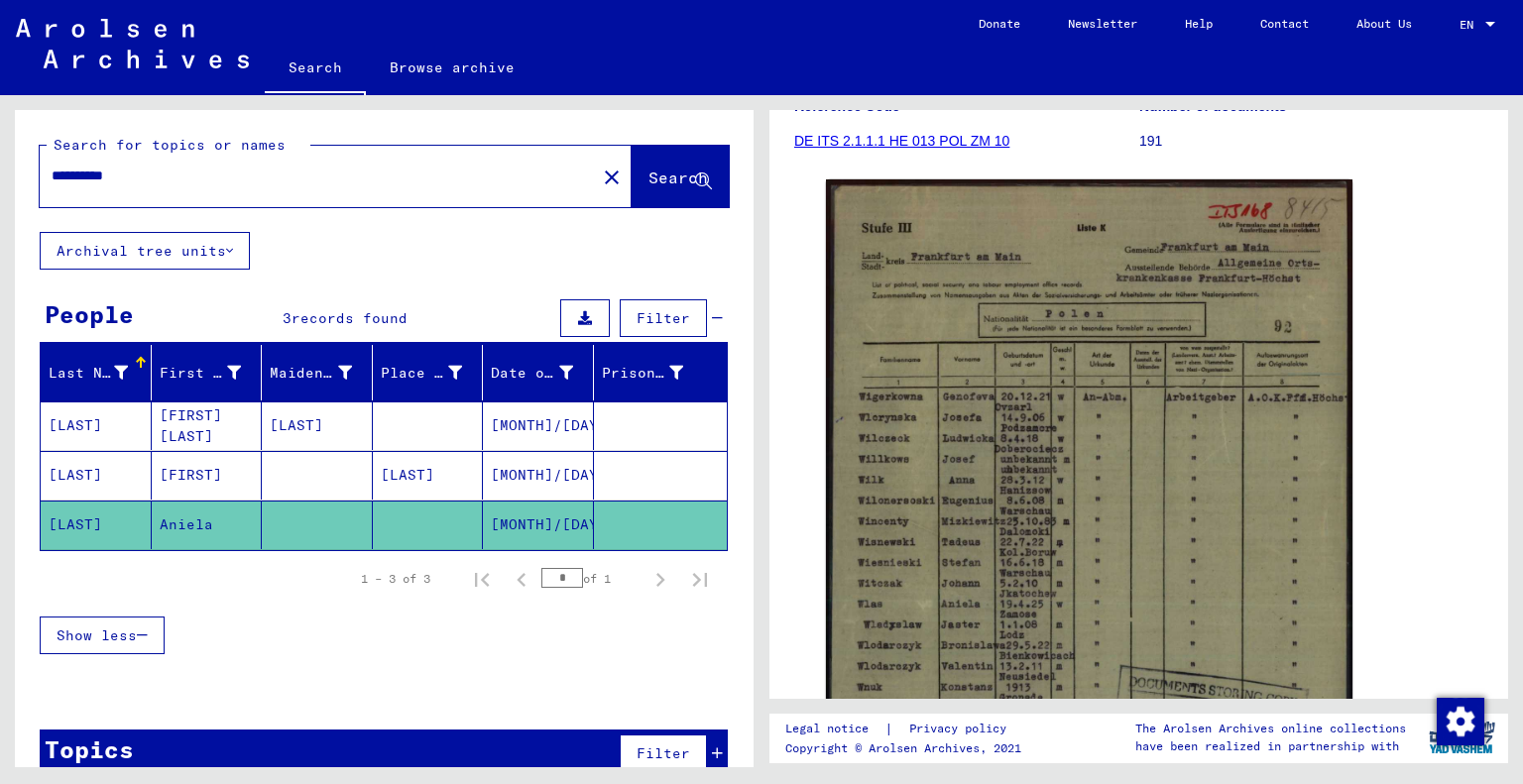 click on "**********" at bounding box center (317, 175) 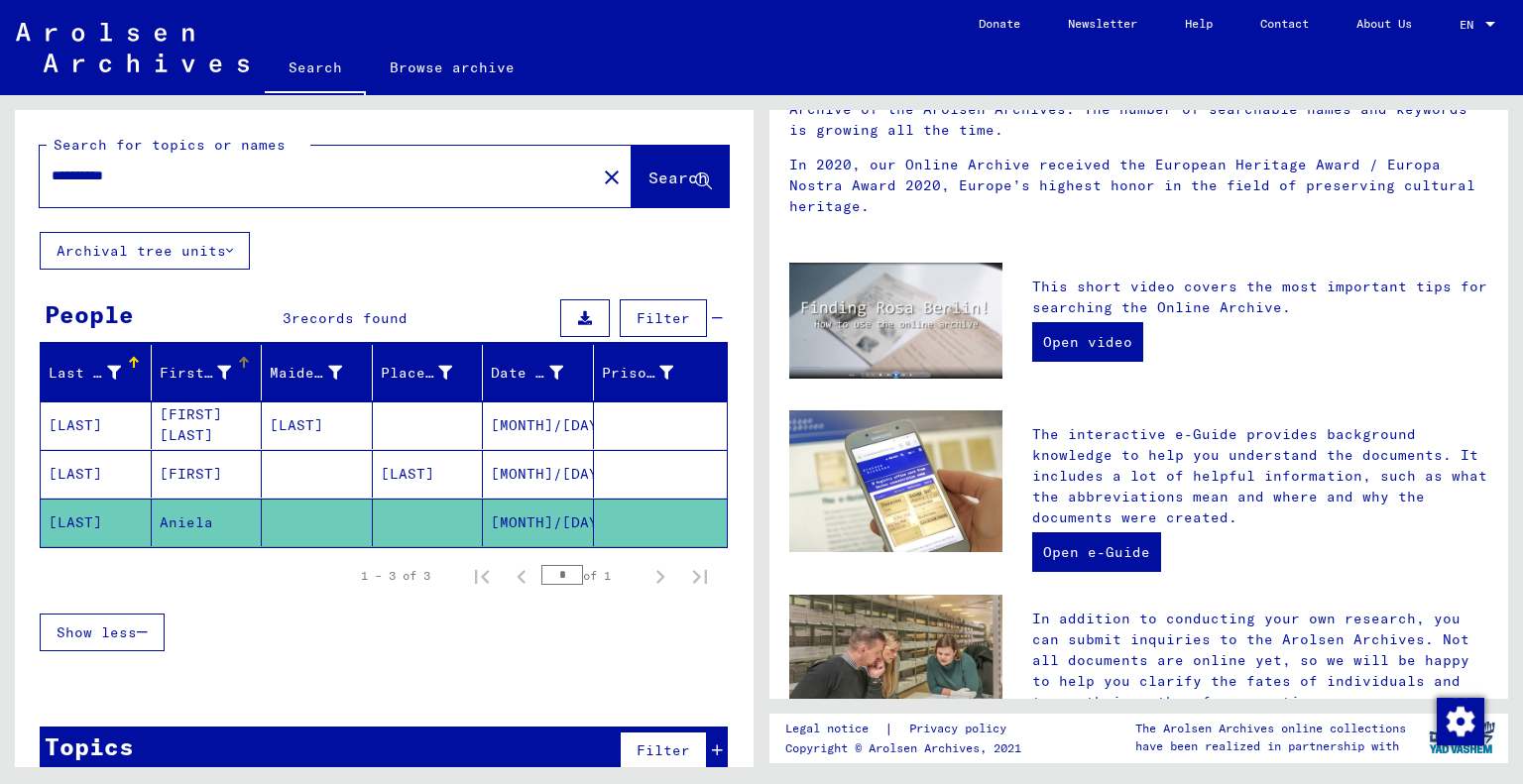 scroll, scrollTop: 0, scrollLeft: 0, axis: both 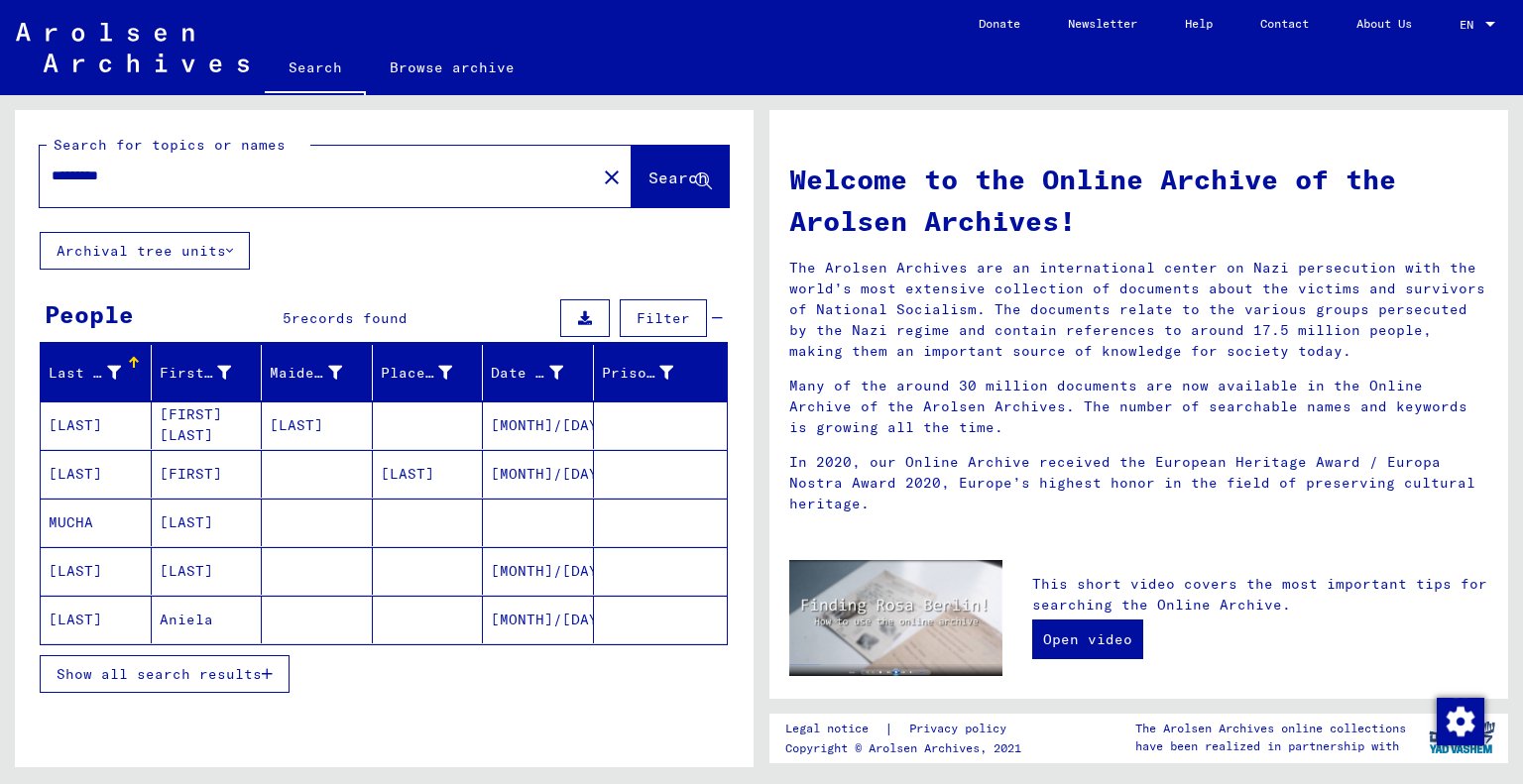 click on "[FIRST] [LAST]" at bounding box center (207, 474) 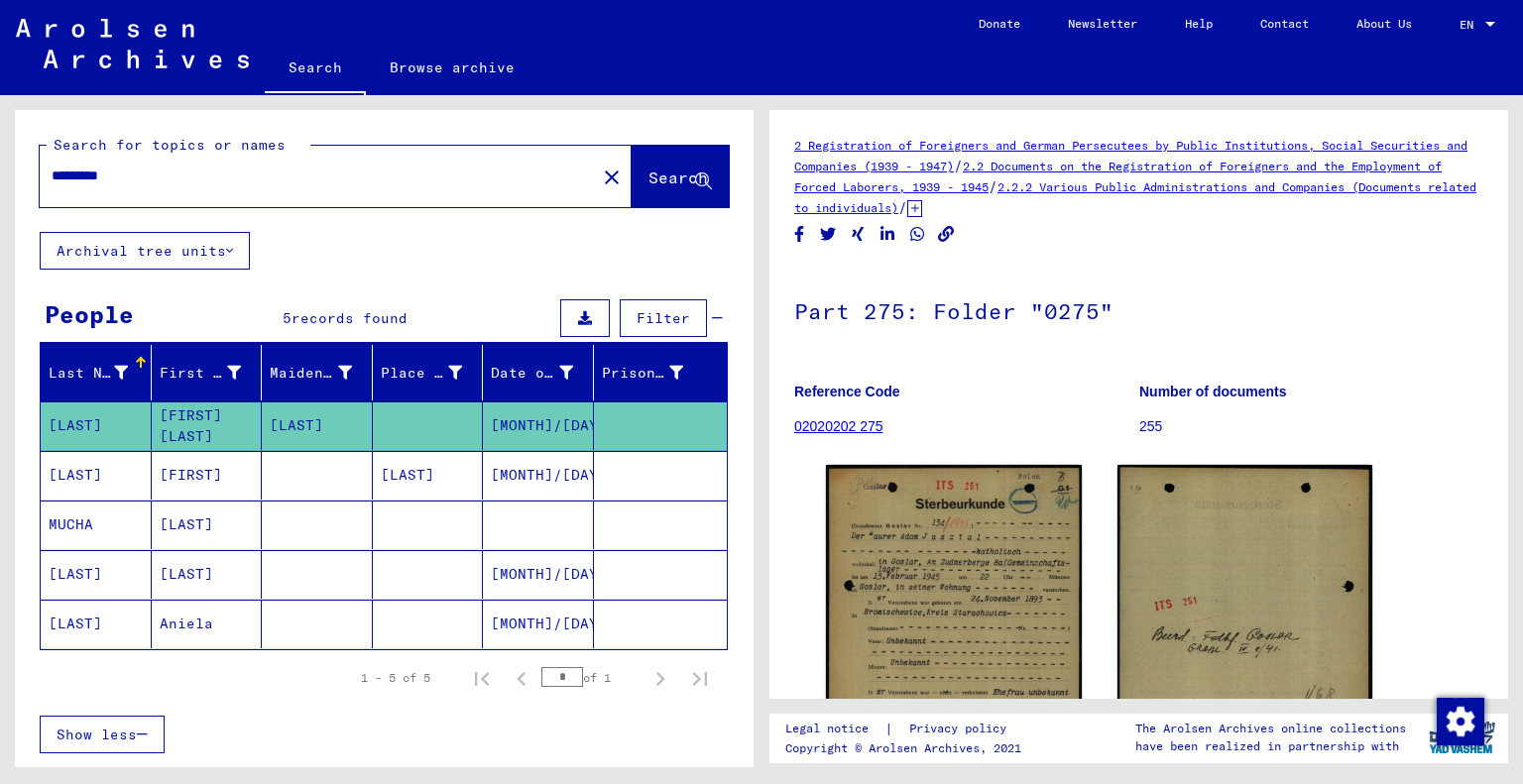 scroll, scrollTop: 0, scrollLeft: 0, axis: both 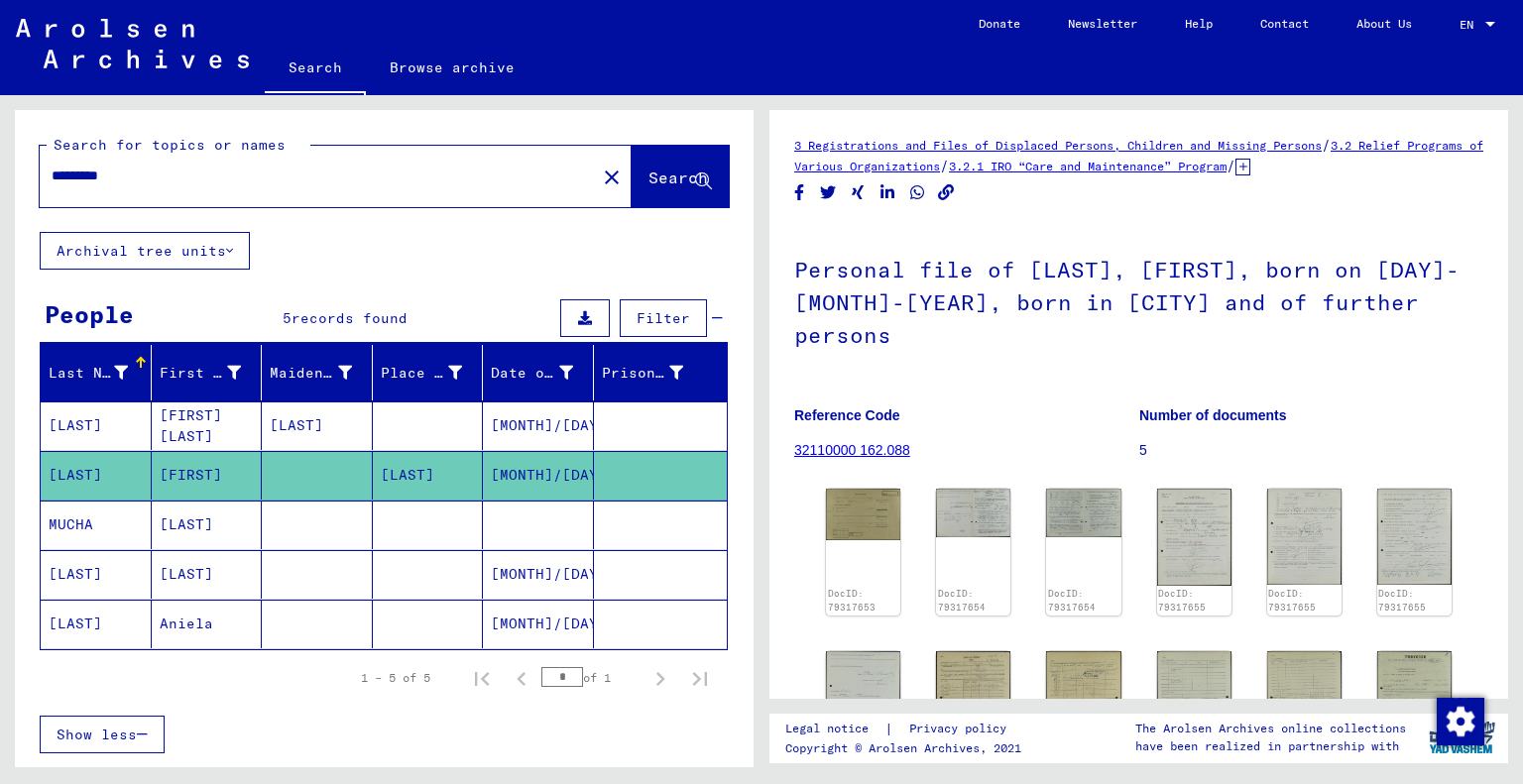 click on "Aniela" 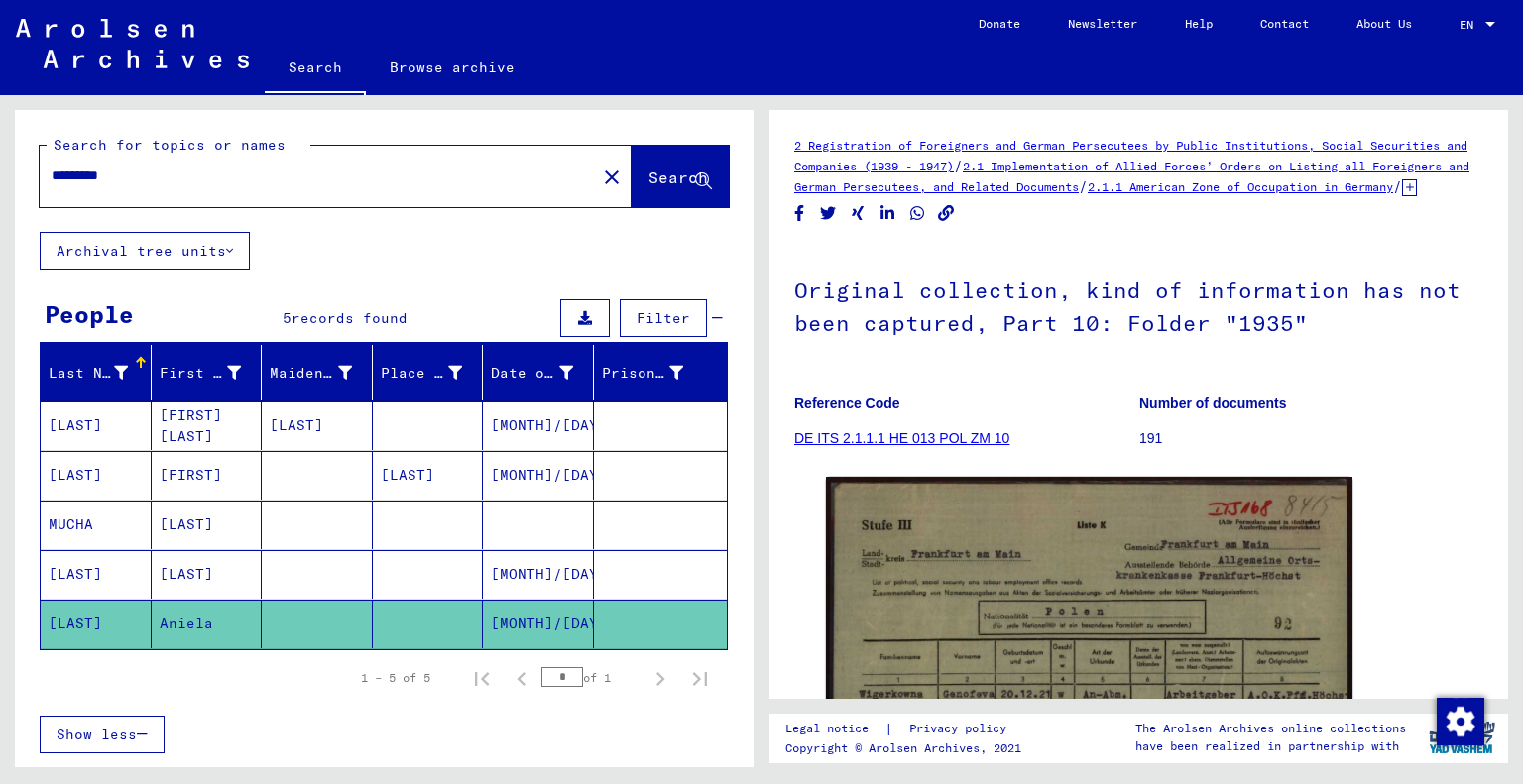 scroll, scrollTop: 0, scrollLeft: 0, axis: both 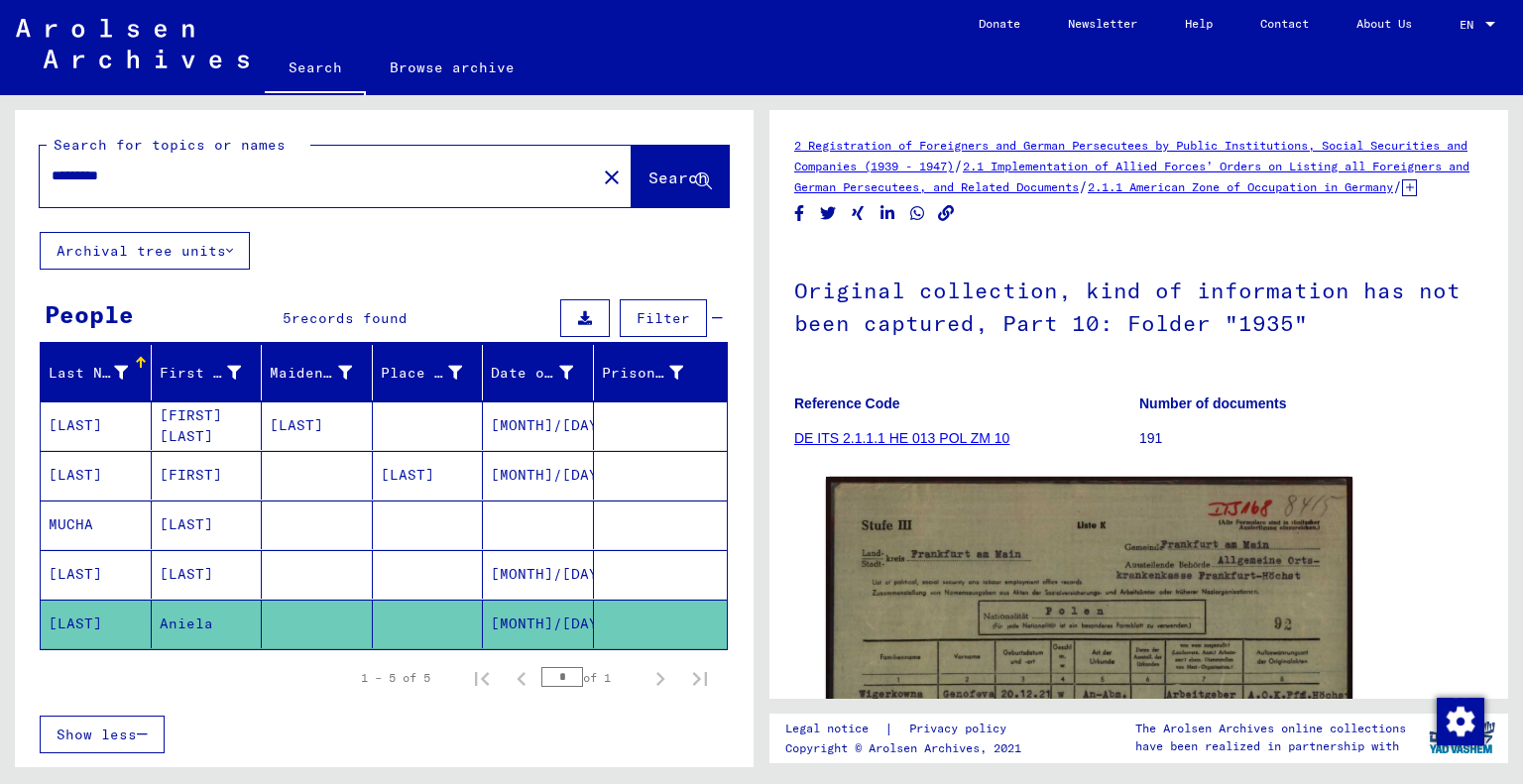 click on "*********" at bounding box center [317, 175] 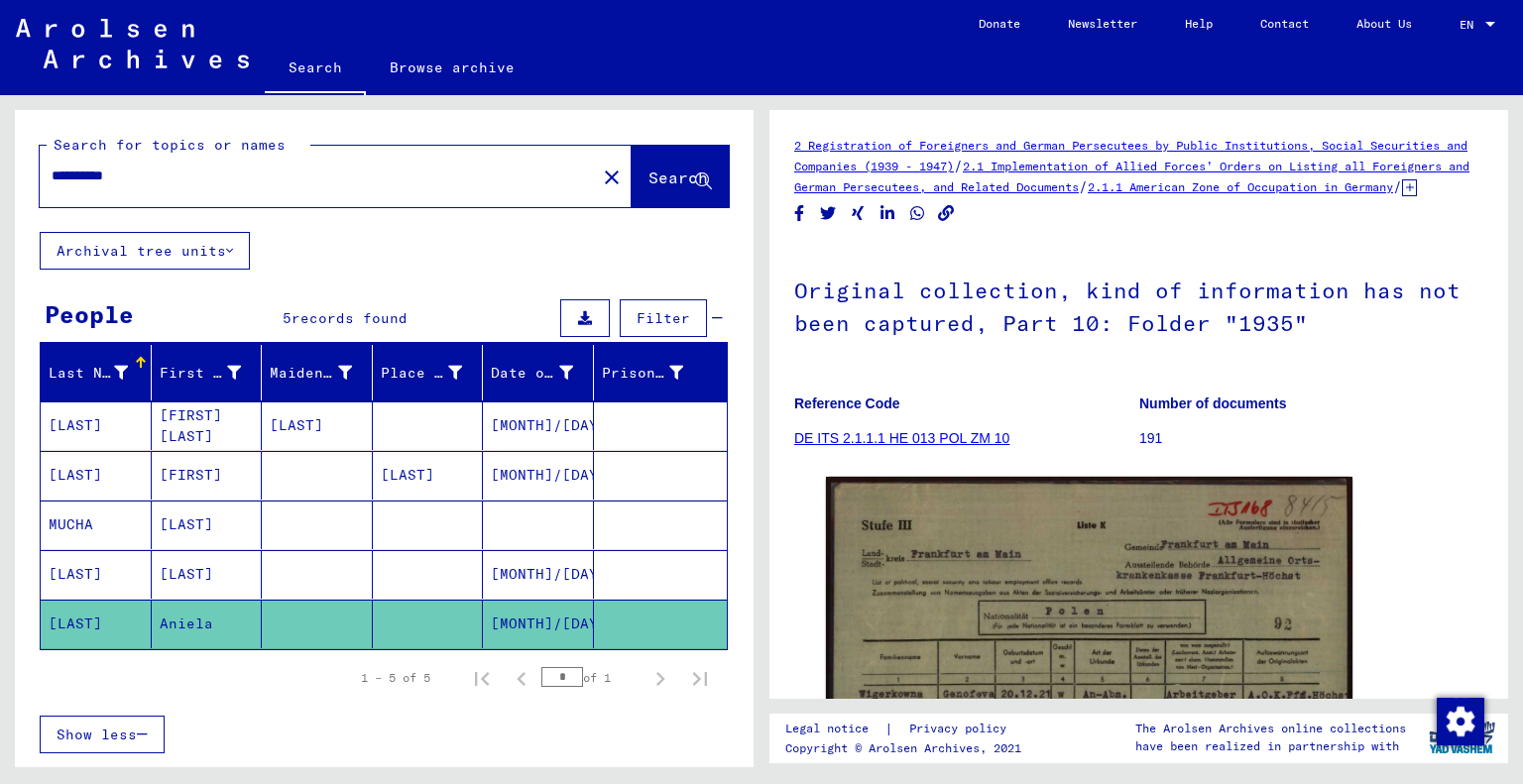 type on "**********" 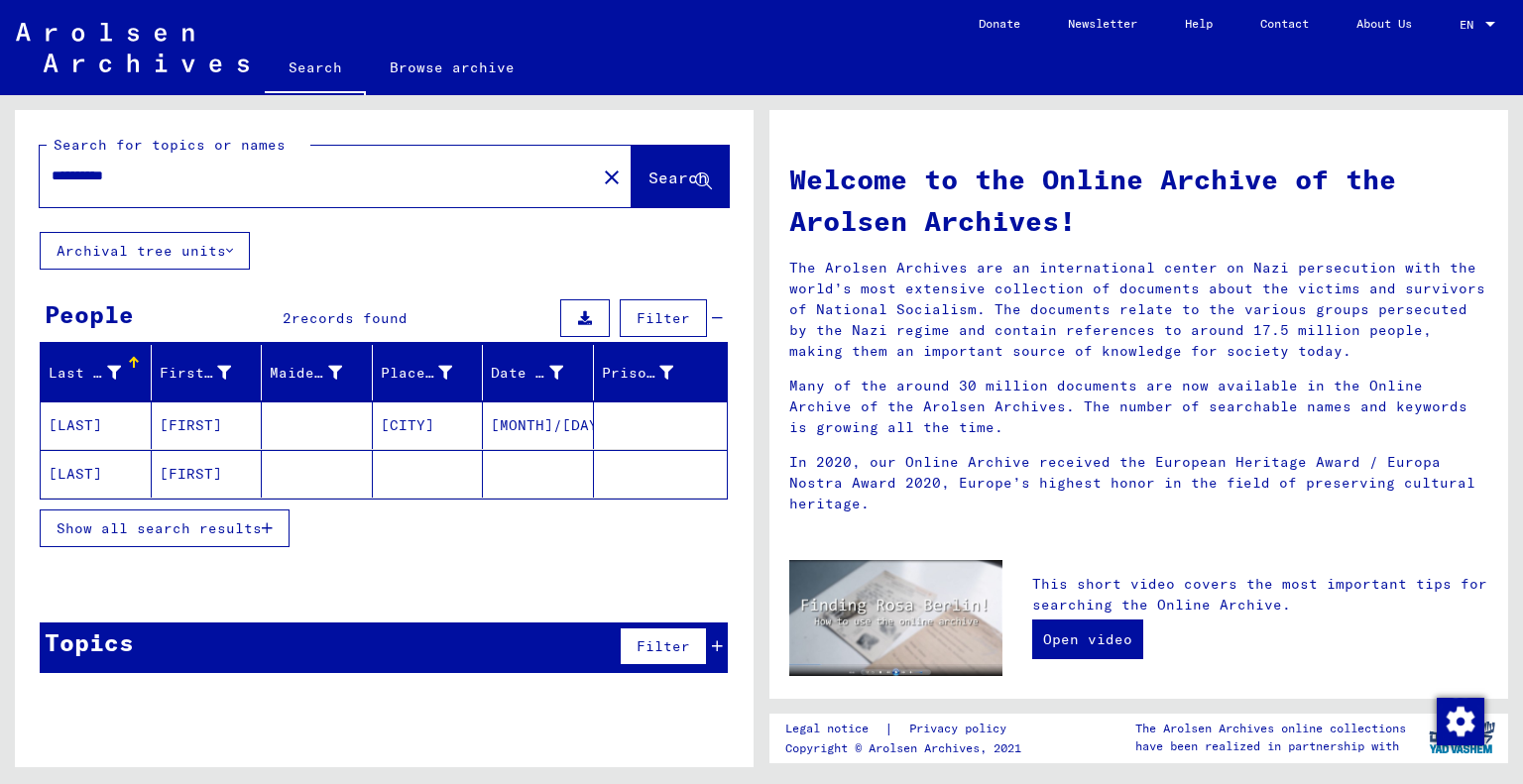 click on "[LAST]" at bounding box center [96, 474] 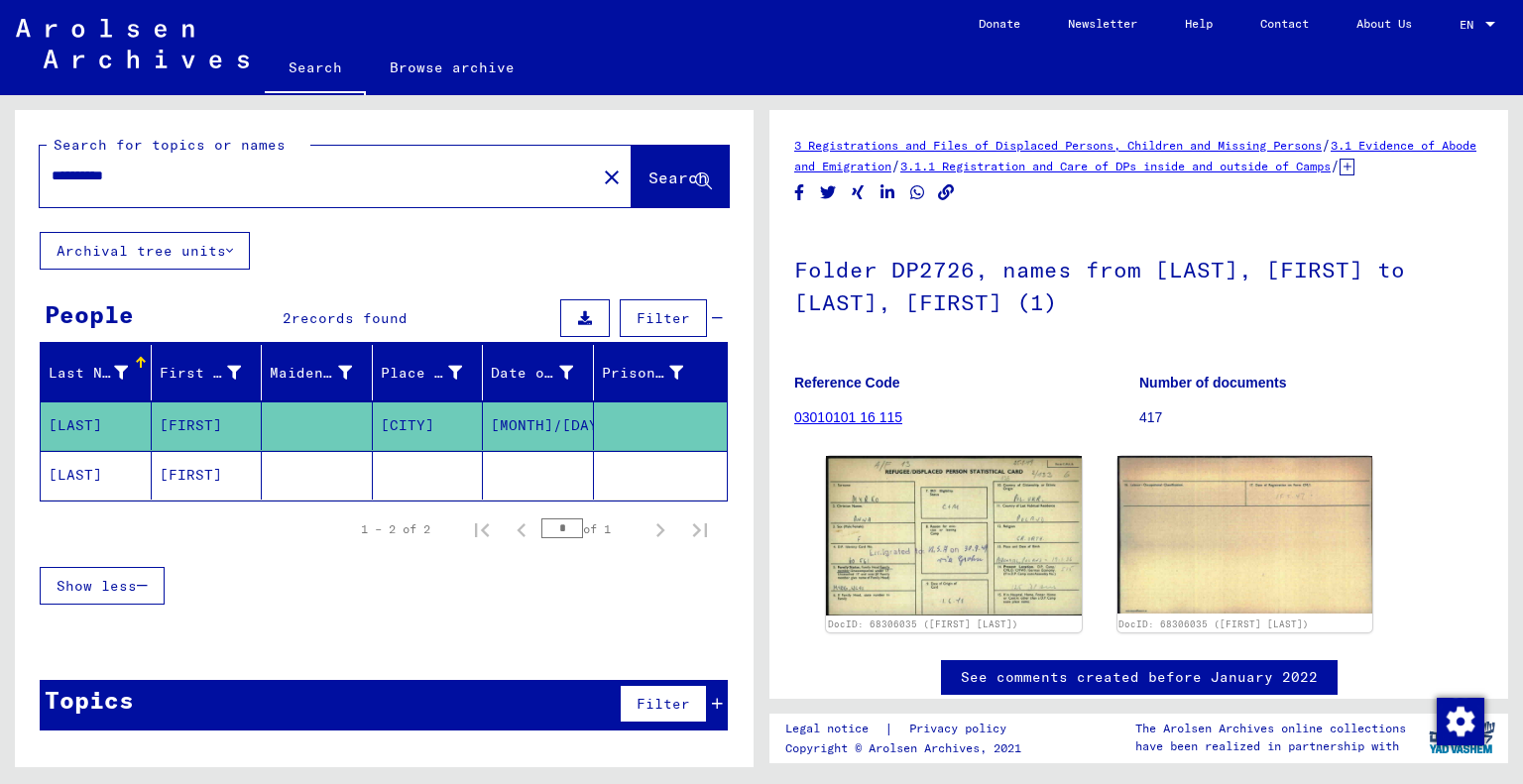 scroll, scrollTop: 0, scrollLeft: 0, axis: both 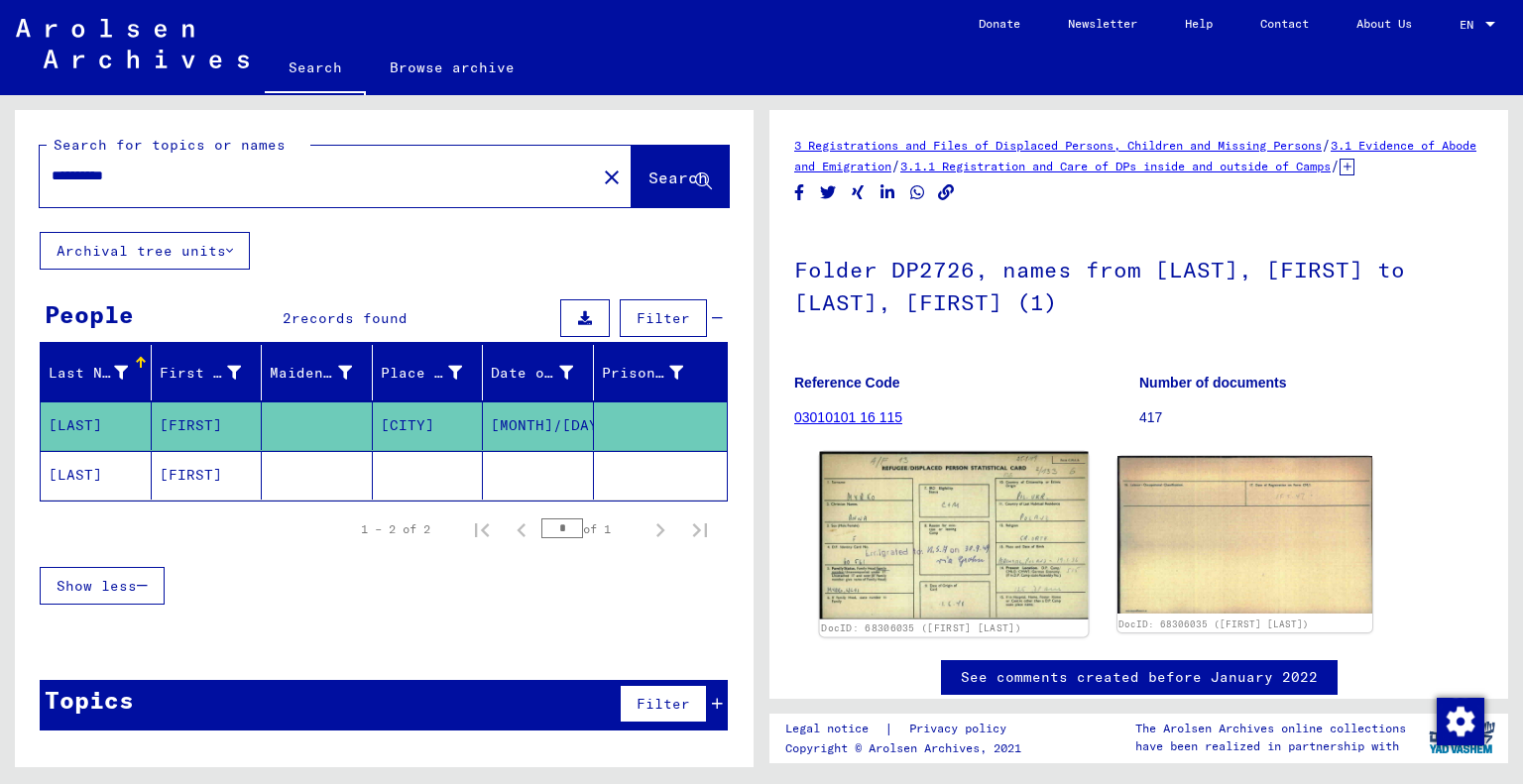 click 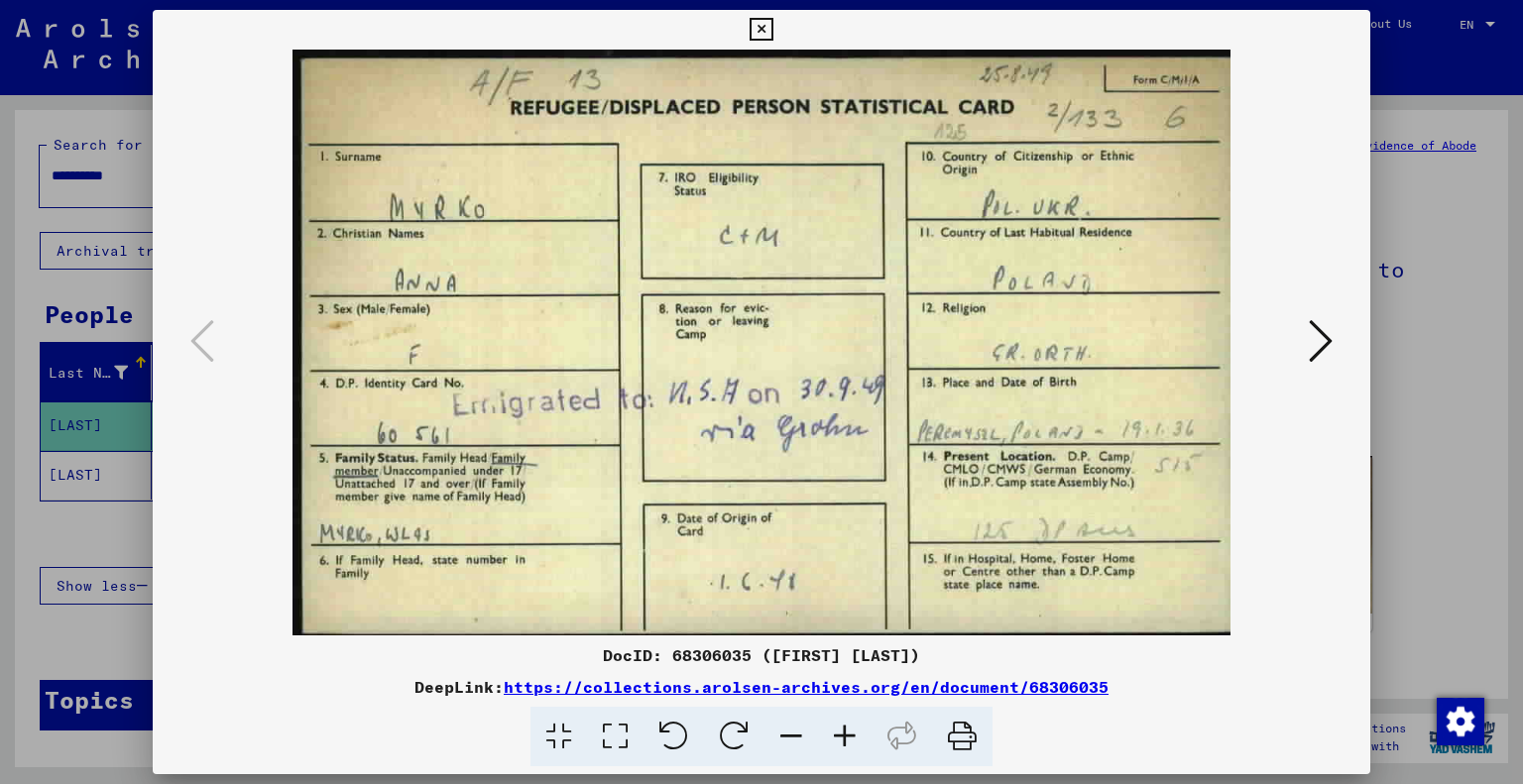 click at bounding box center [761, 30] 